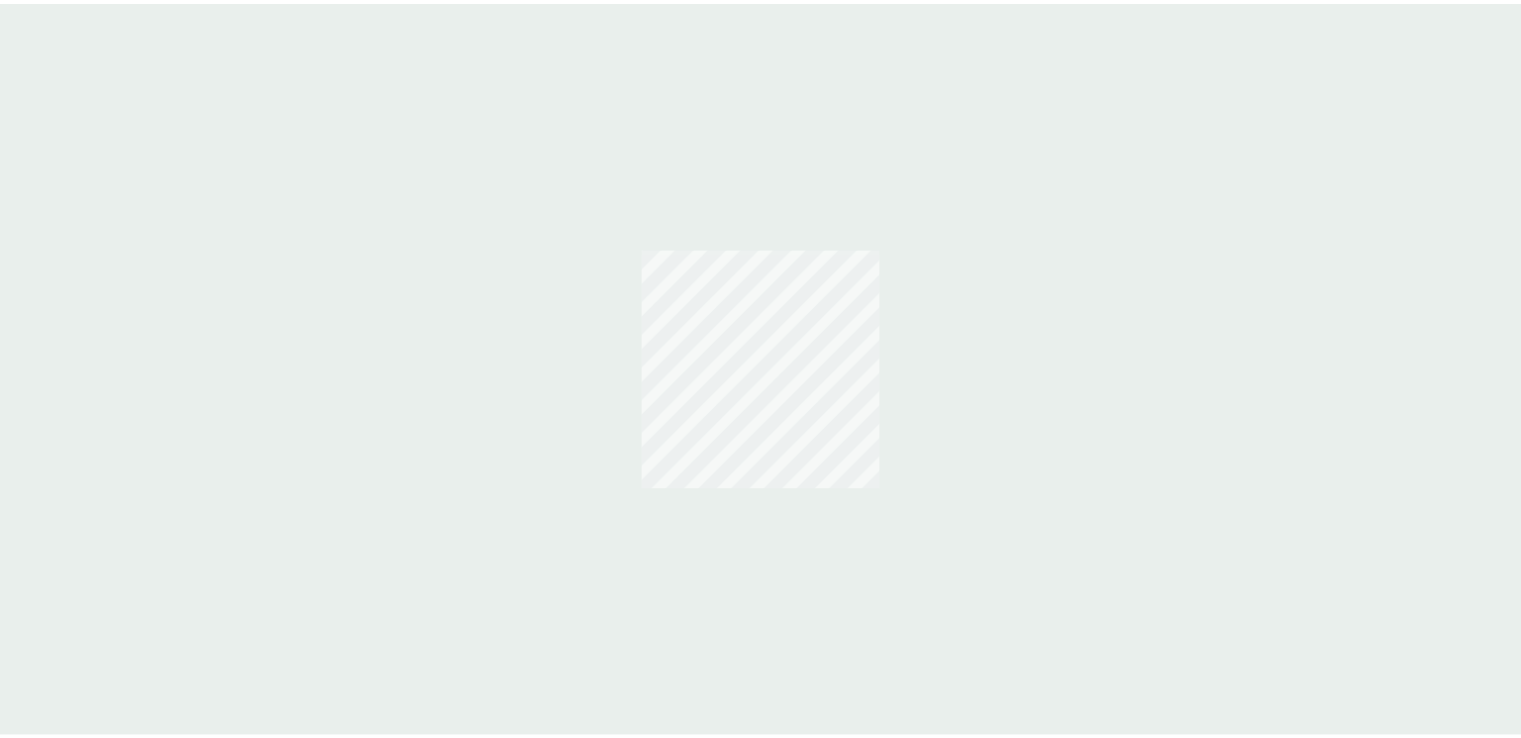 scroll, scrollTop: 0, scrollLeft: 0, axis: both 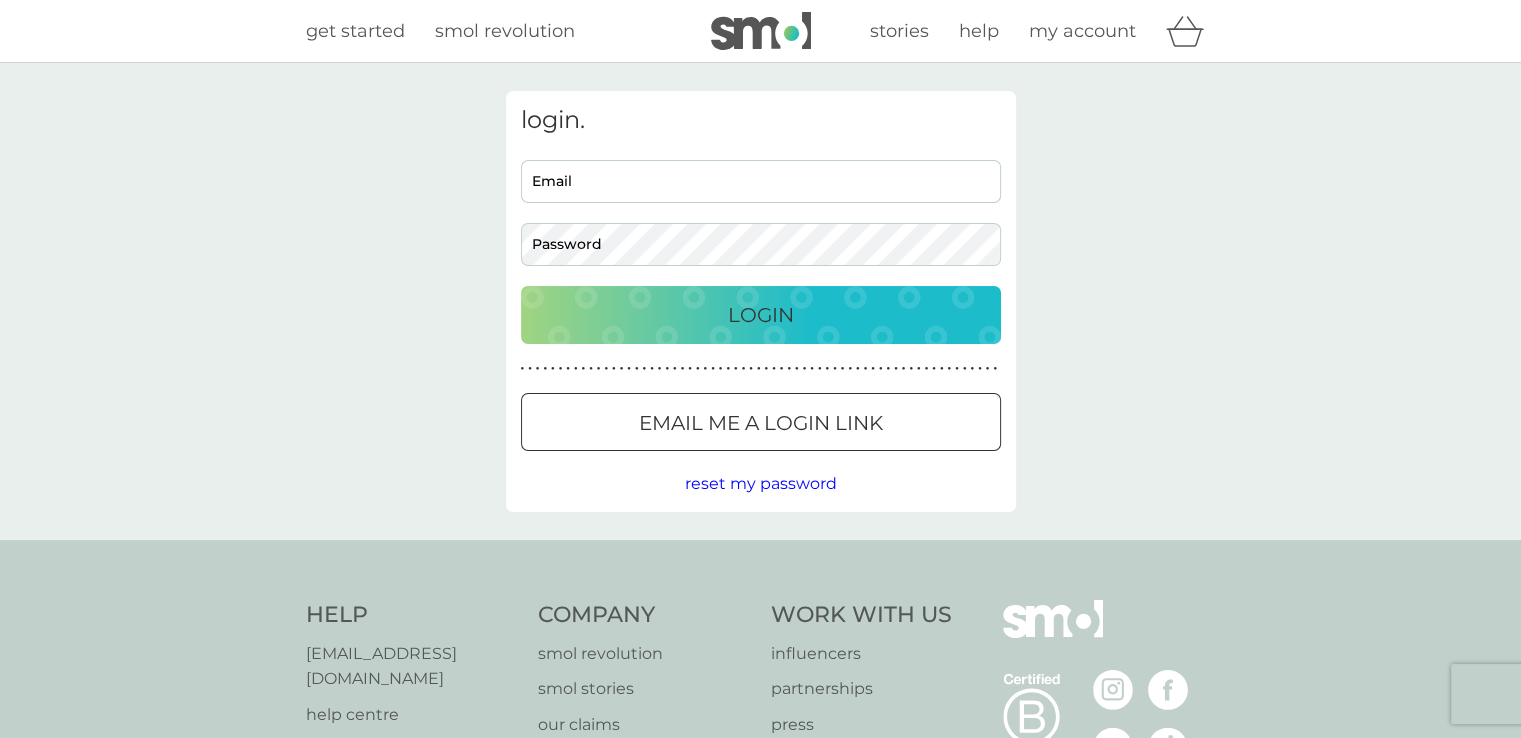 type on "[EMAIL_ADDRESS][DOMAIN_NAME]" 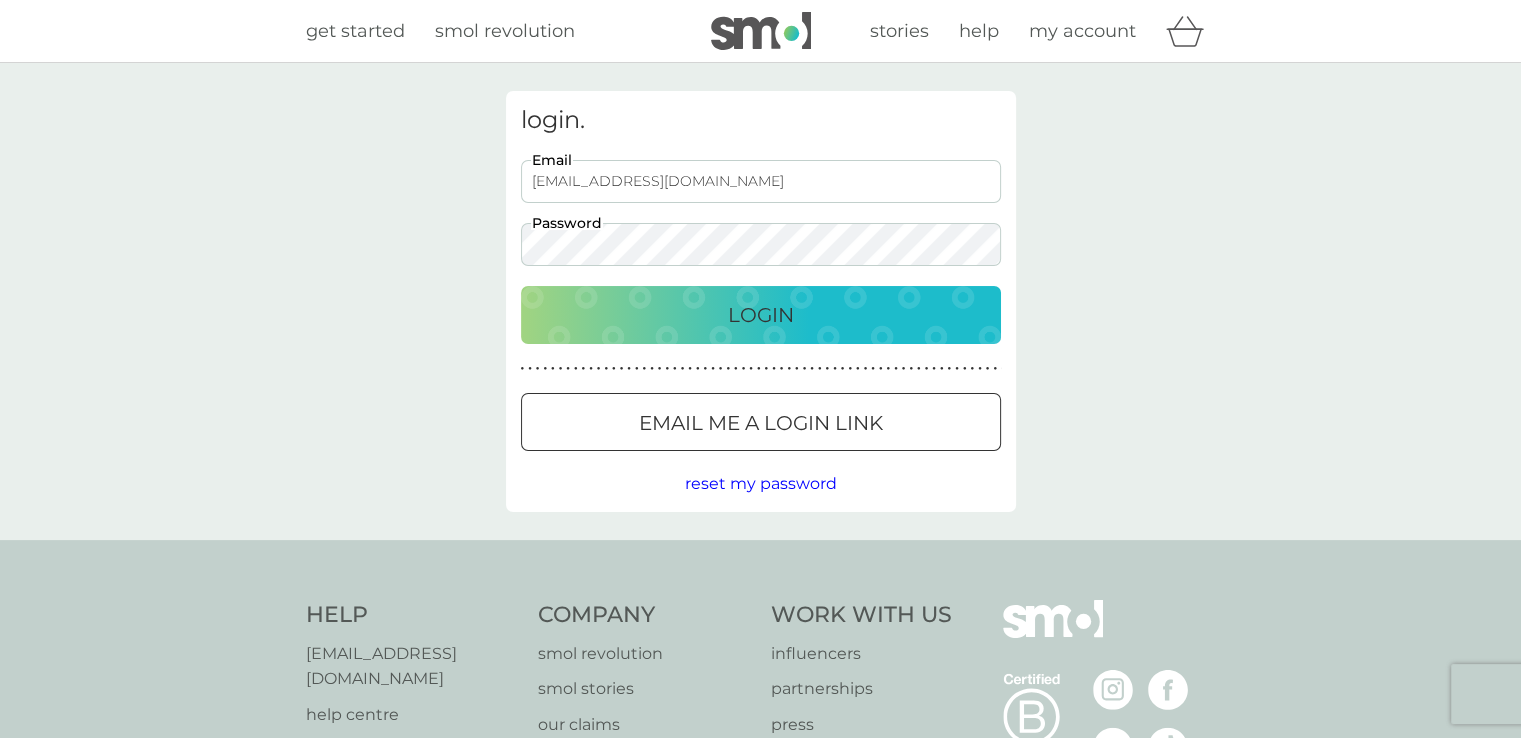 click on "Login" at bounding box center (761, 315) 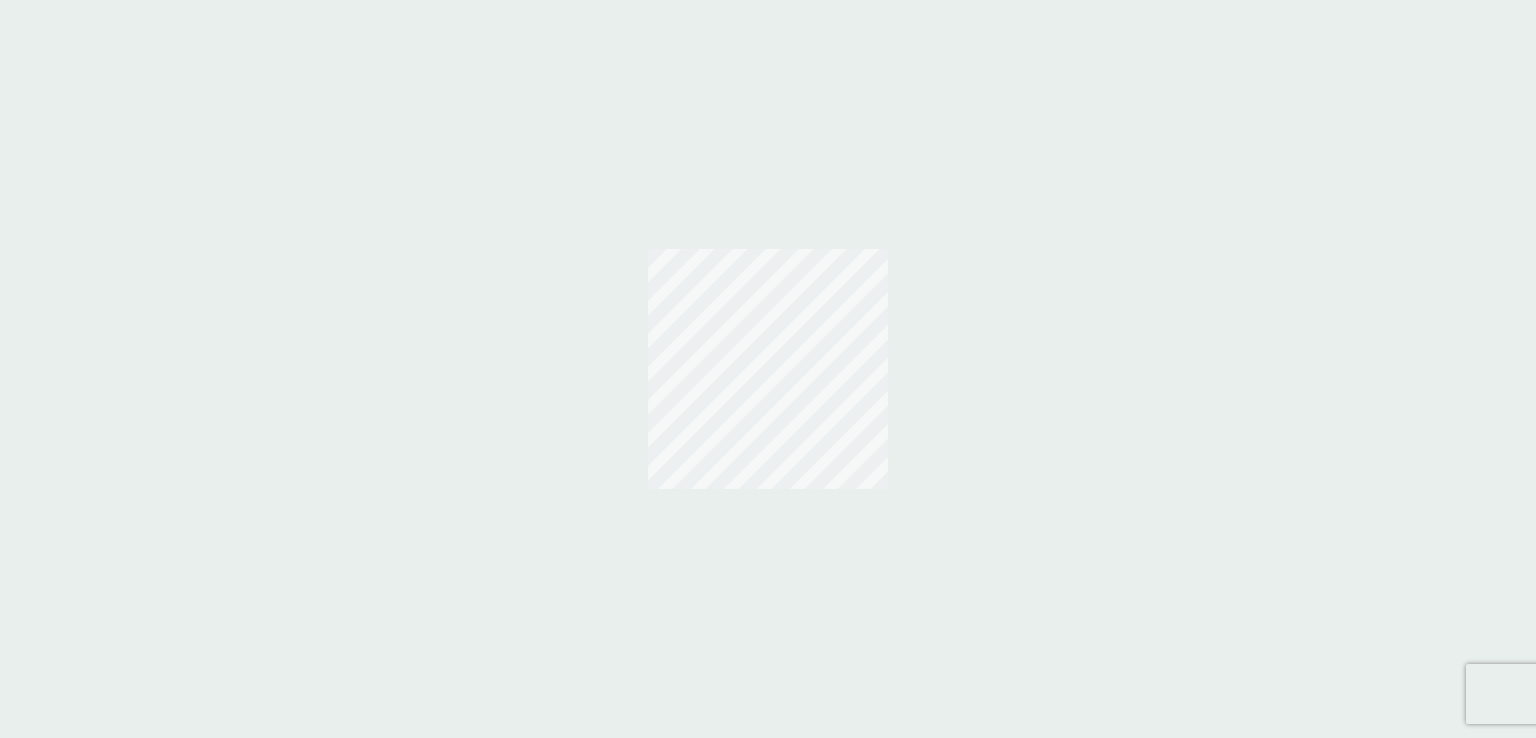 scroll, scrollTop: 0, scrollLeft: 0, axis: both 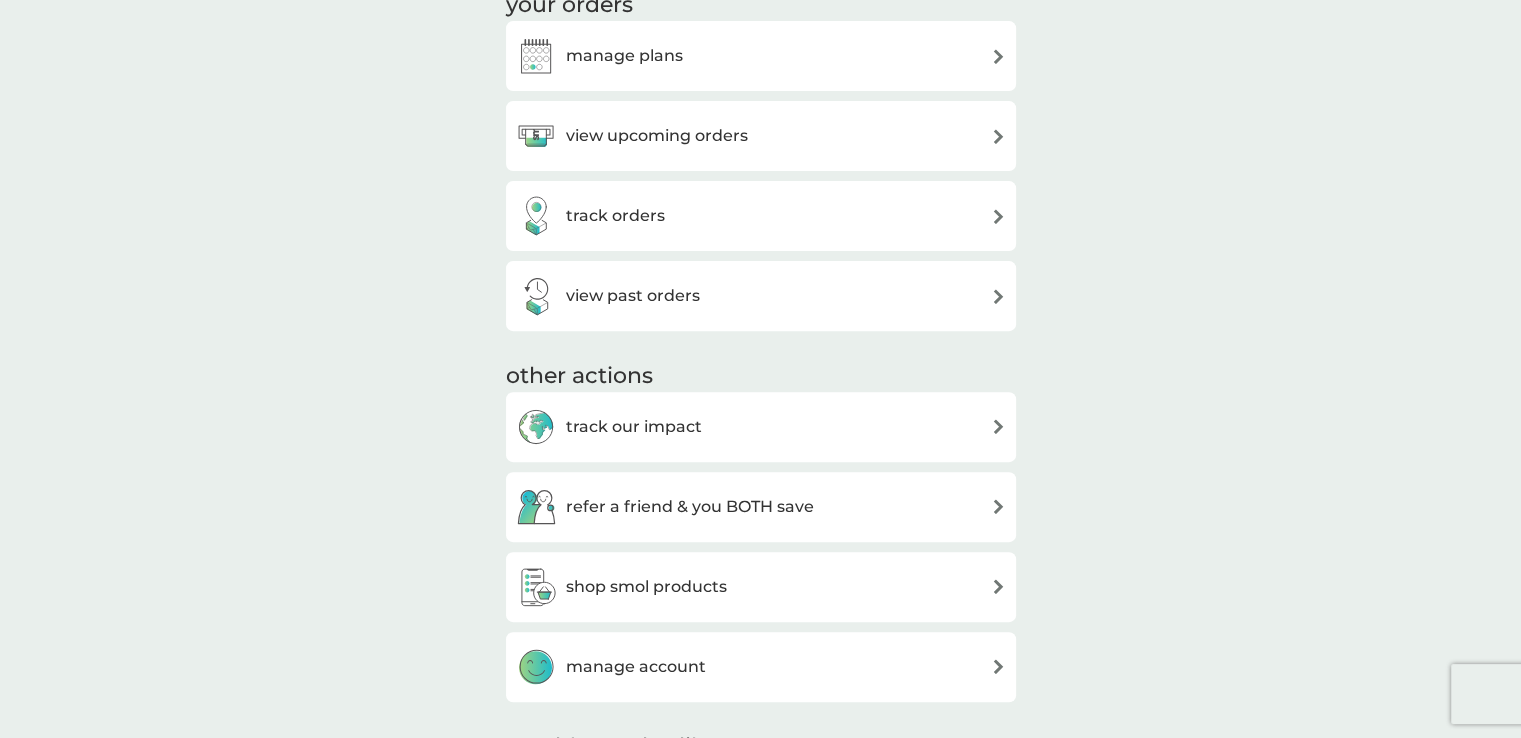 click on "view upcoming orders" at bounding box center [657, 136] 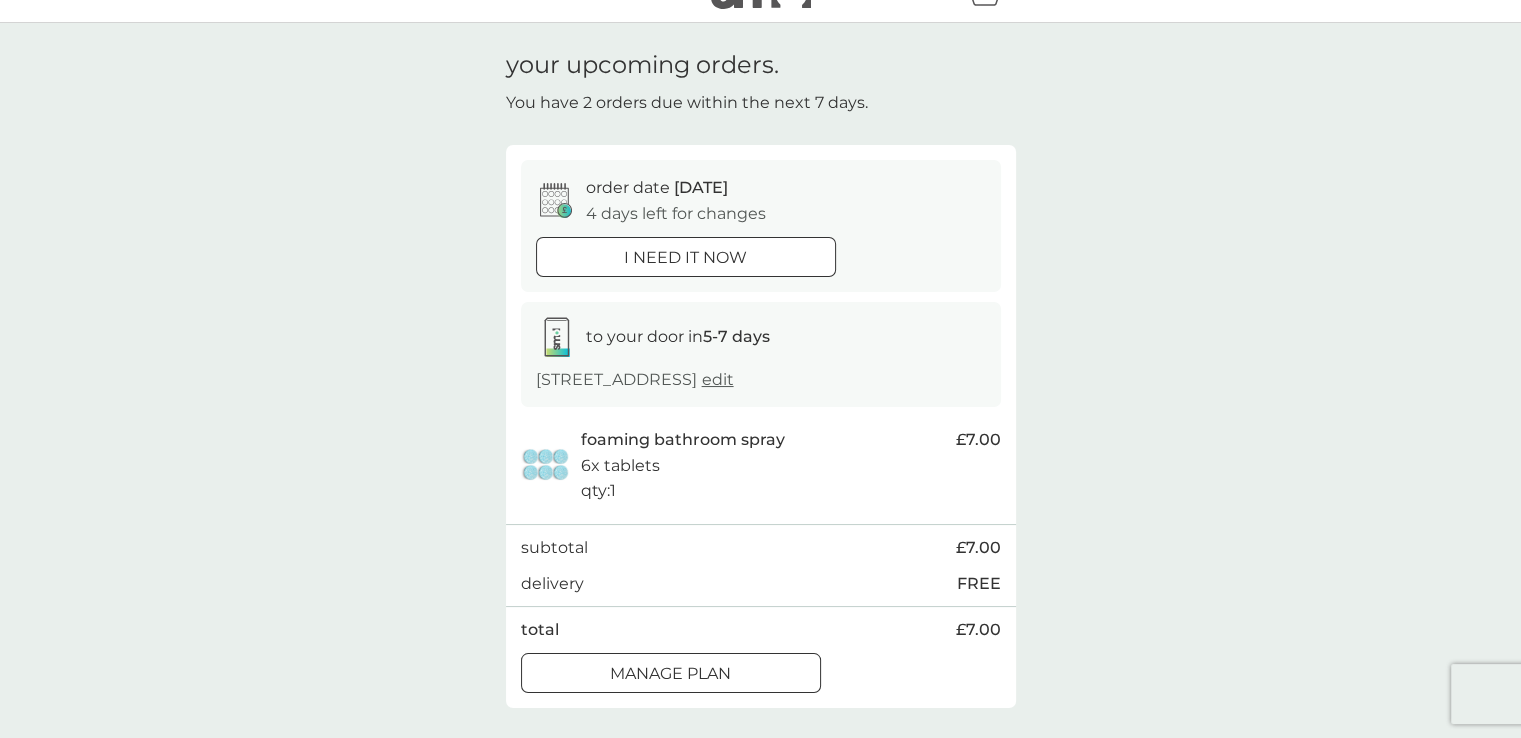 scroll, scrollTop: 240, scrollLeft: 0, axis: vertical 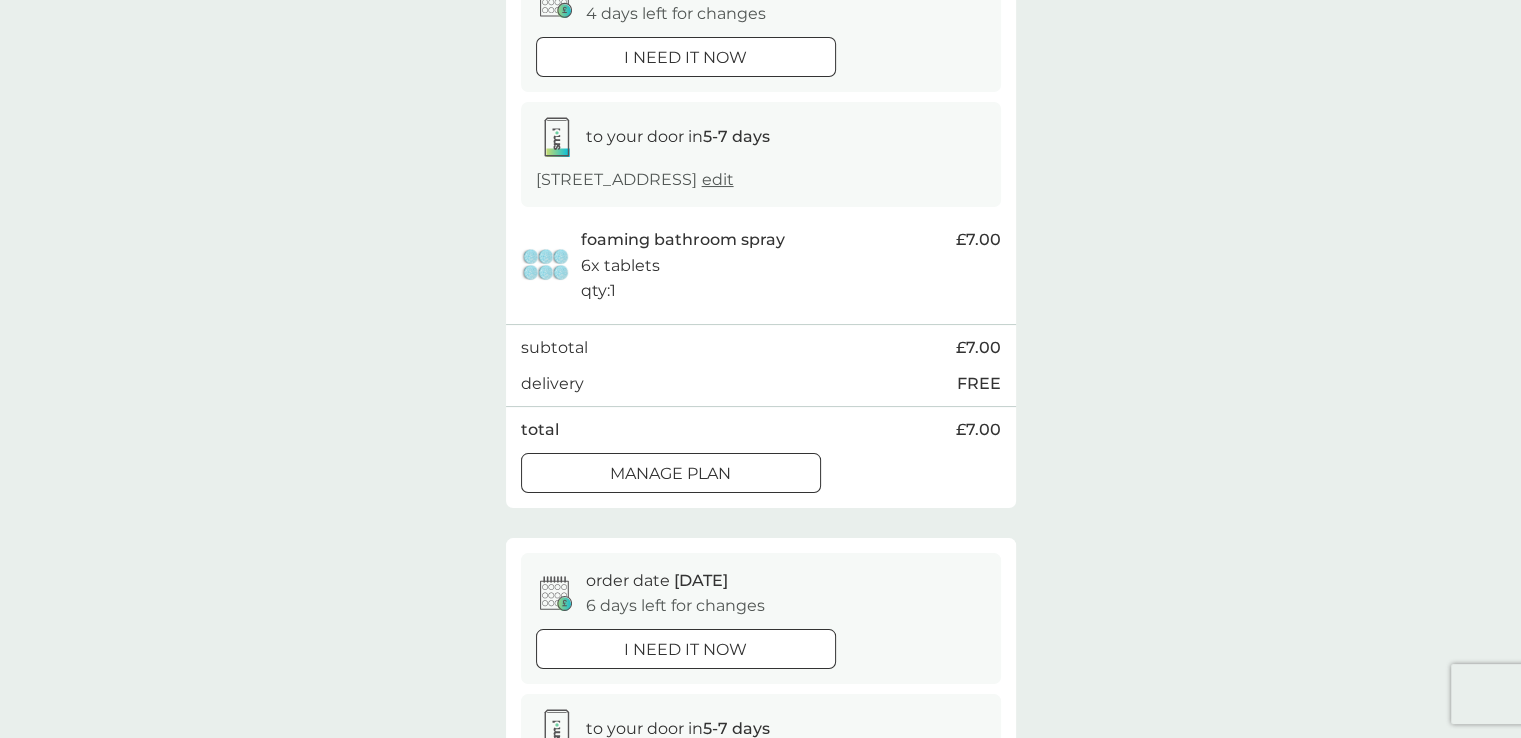 click on "Manage plan" at bounding box center (670, 474) 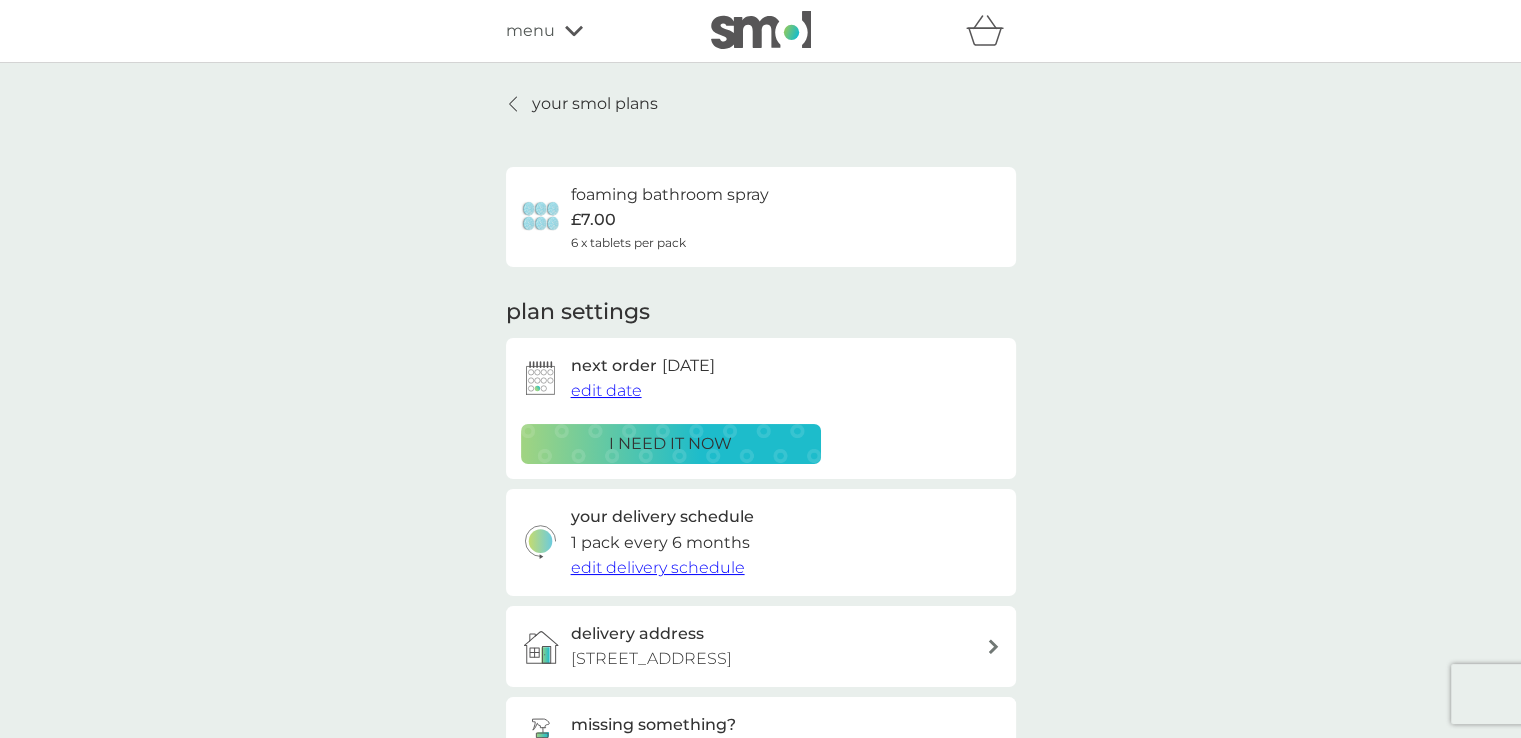 scroll, scrollTop: 644, scrollLeft: 0, axis: vertical 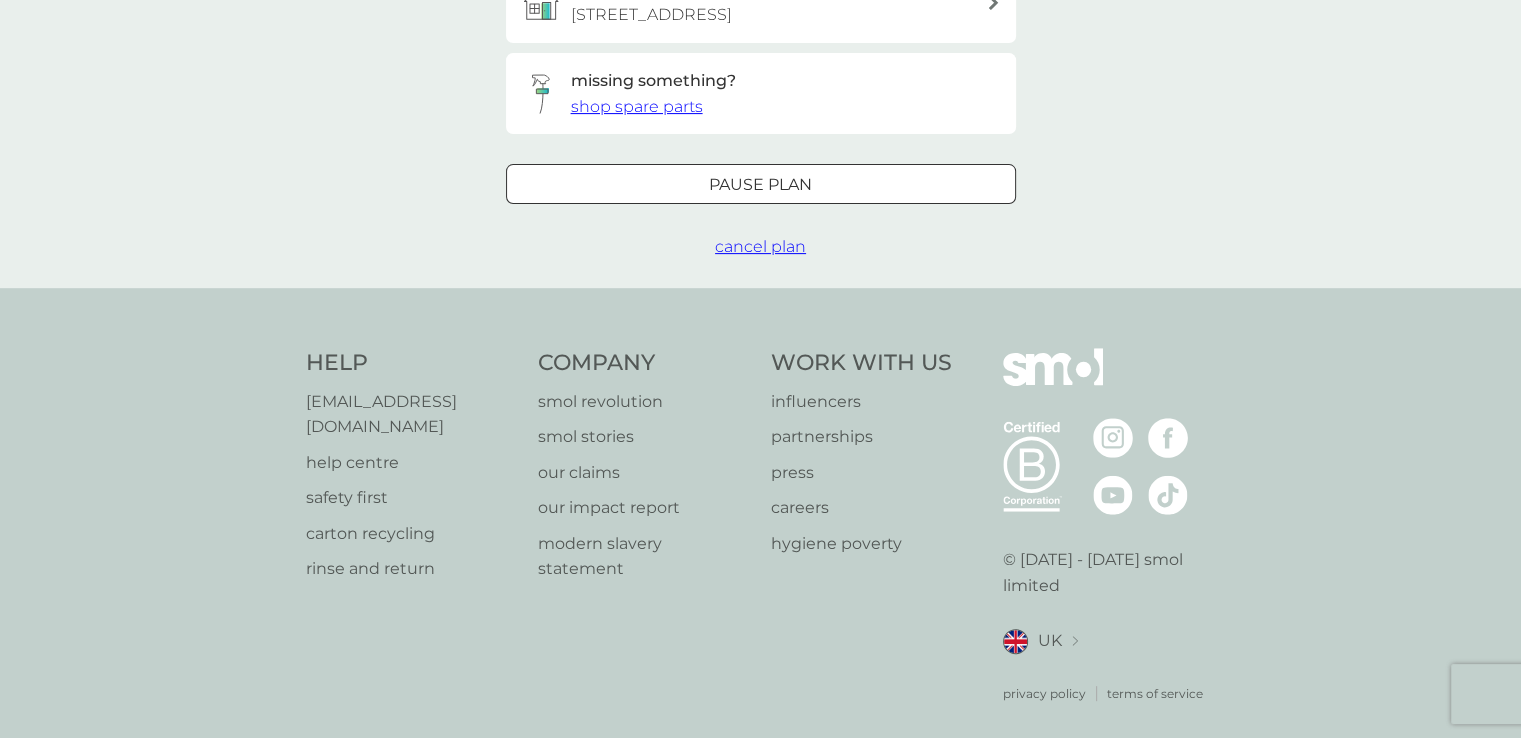 click on "Pause plan" at bounding box center [760, 185] 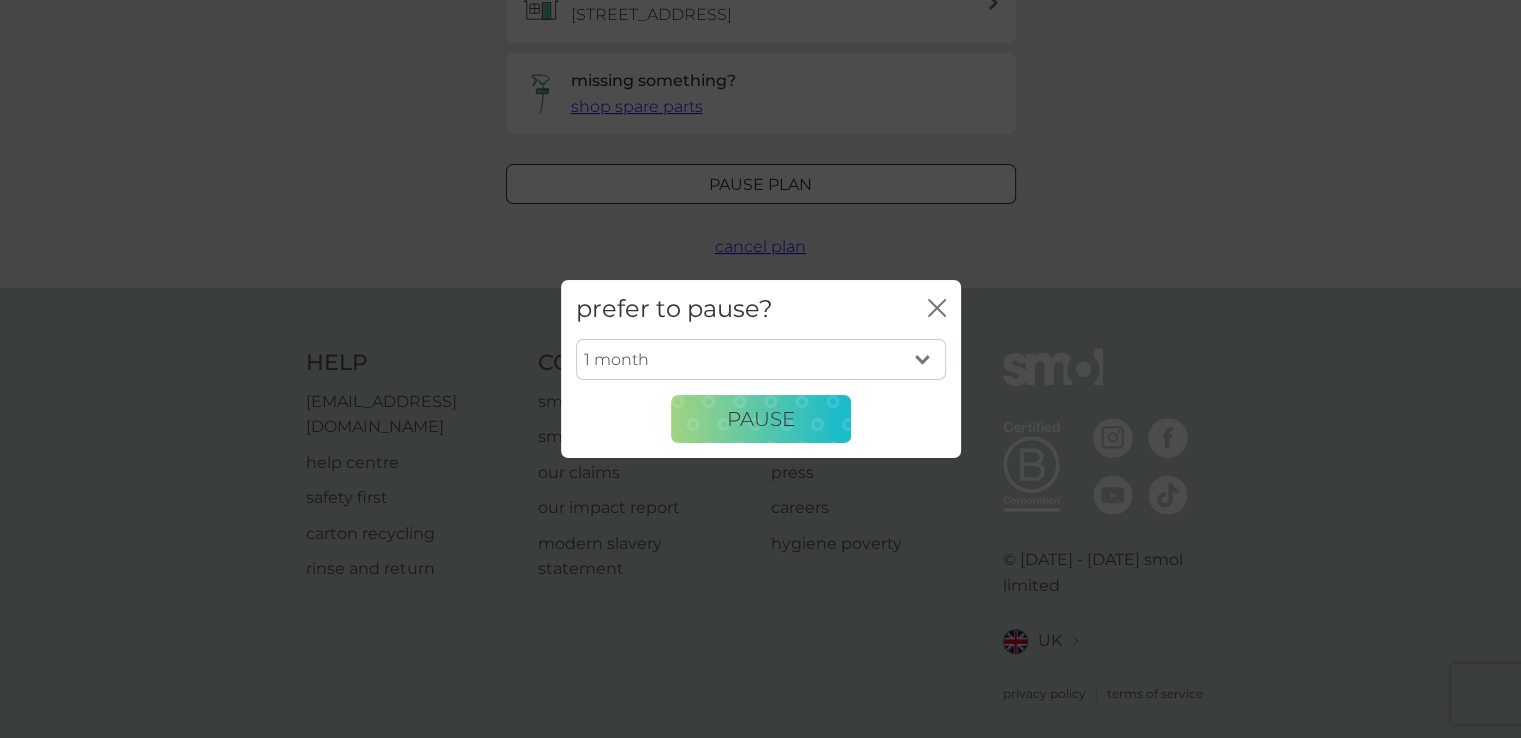click on "1 month 2 months 3 months 4 months 5 months 6 months" at bounding box center (761, 360) 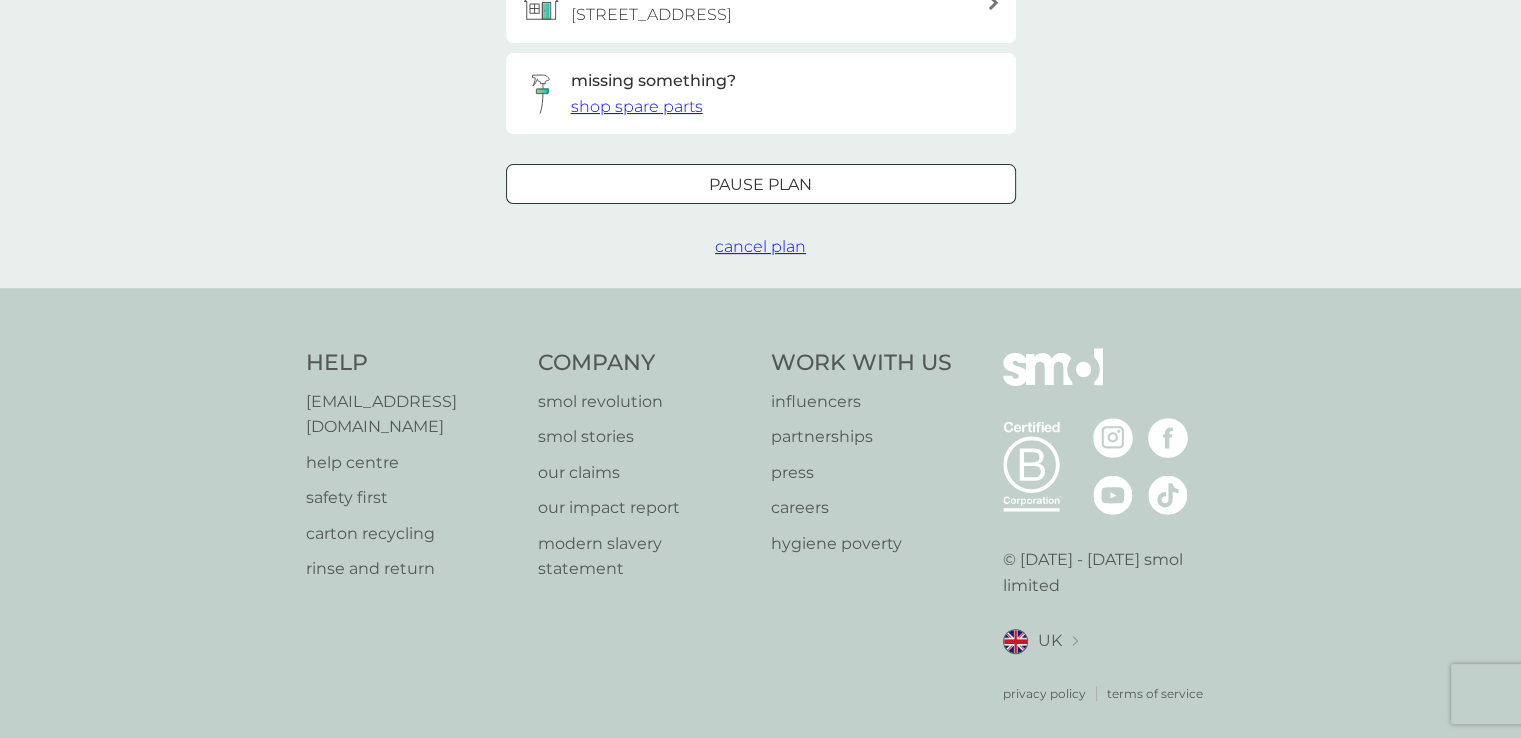 click on "cancel plan" at bounding box center [760, 246] 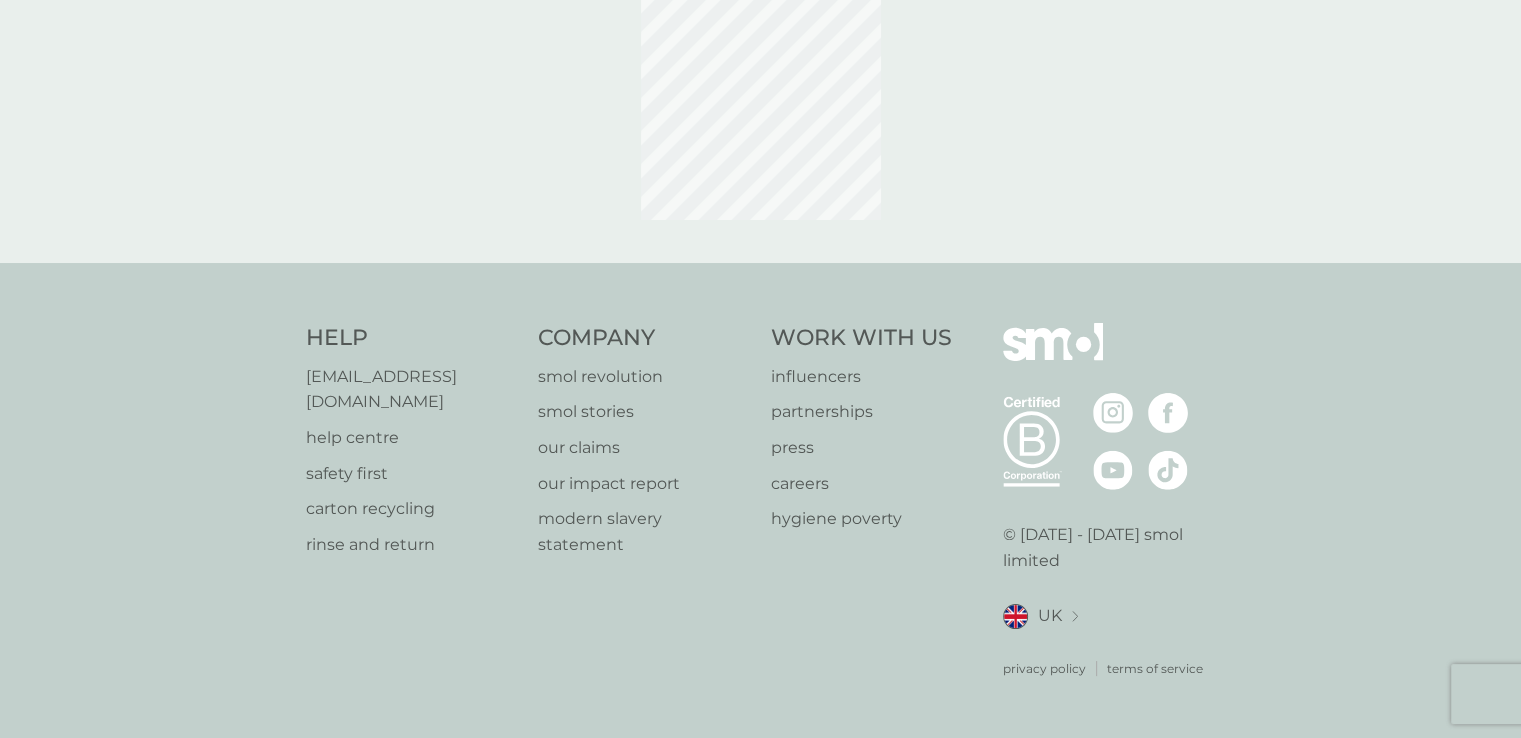 scroll, scrollTop: 0, scrollLeft: 0, axis: both 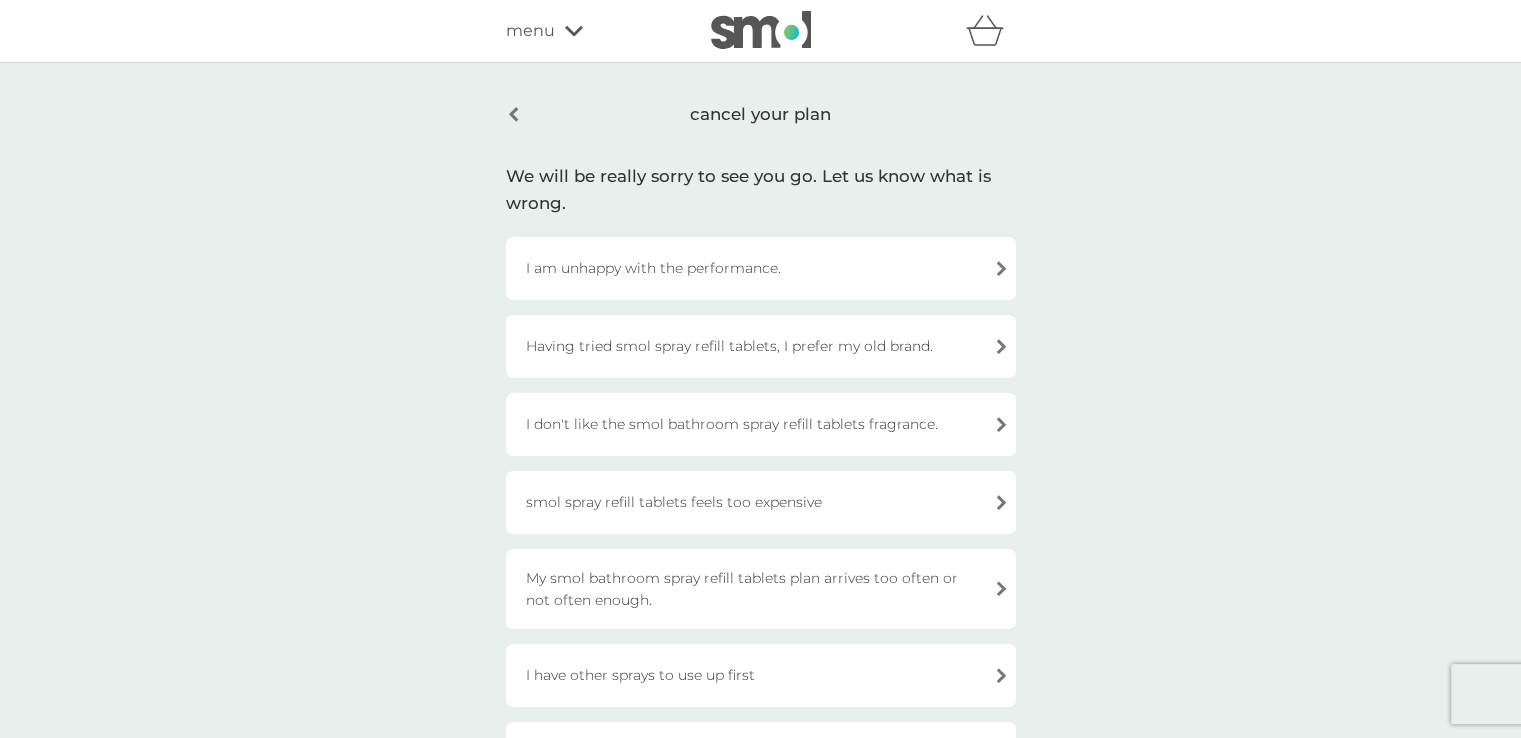 click on "smol spray refill tablets feels too expensive" at bounding box center (761, 502) 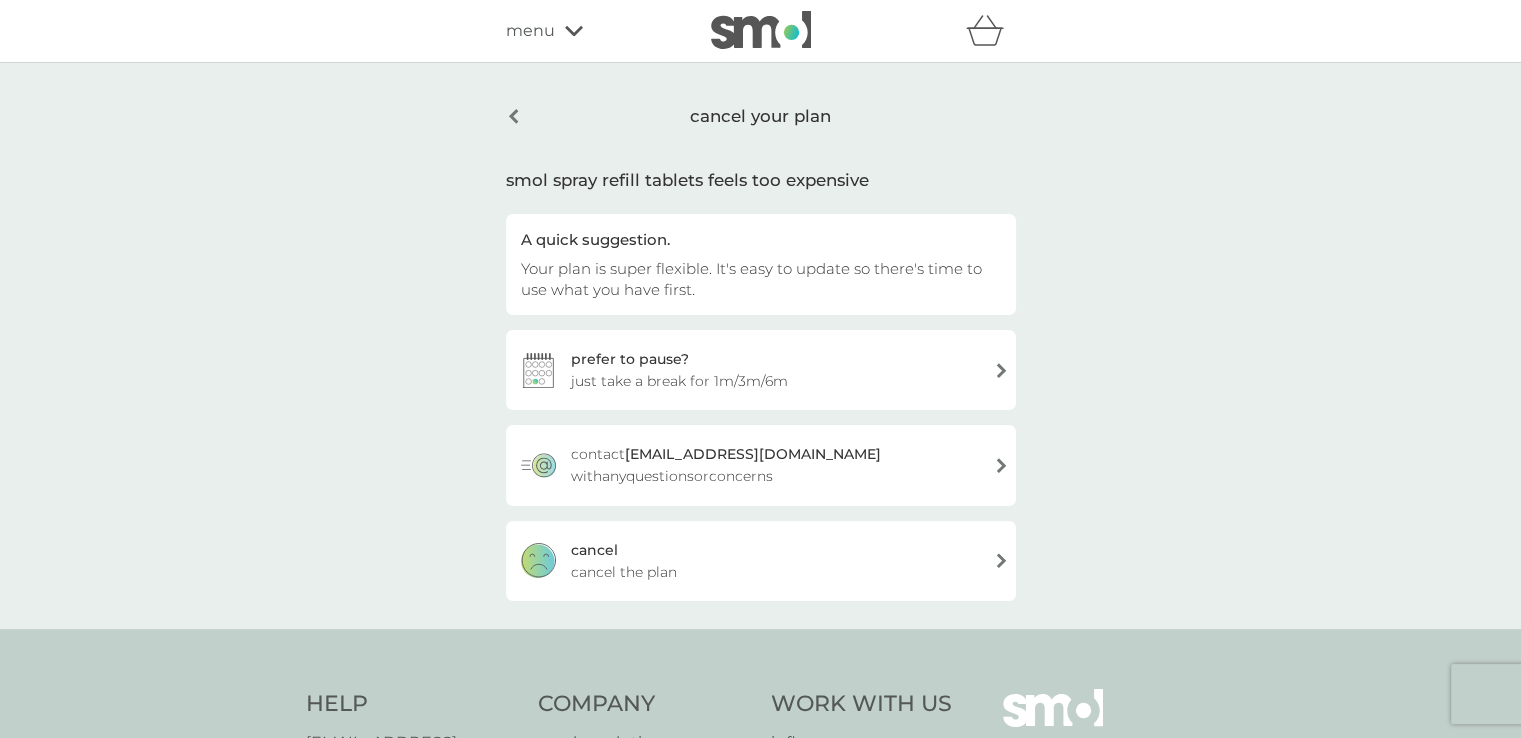 click on "cancel cancel the plan" at bounding box center [761, 561] 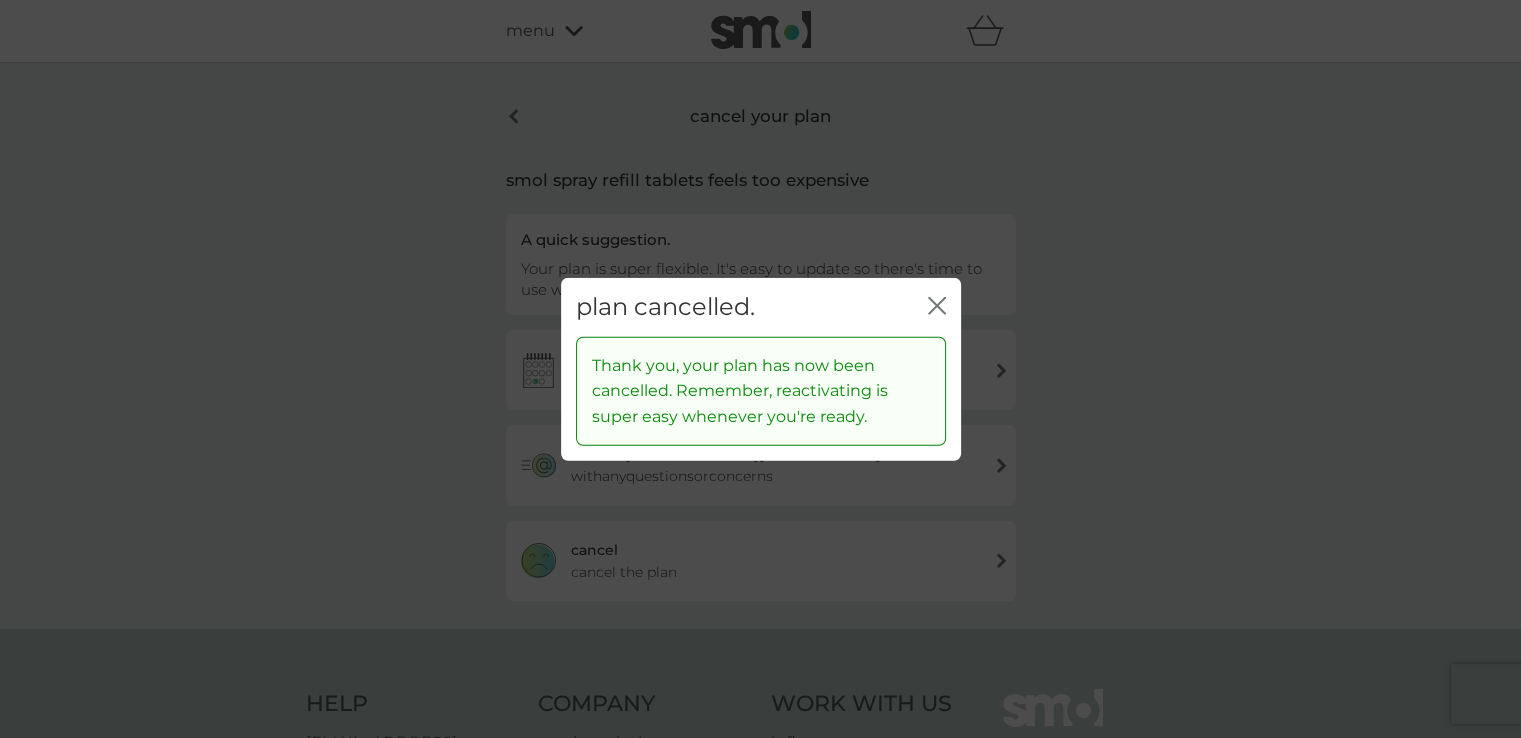 click on "close" 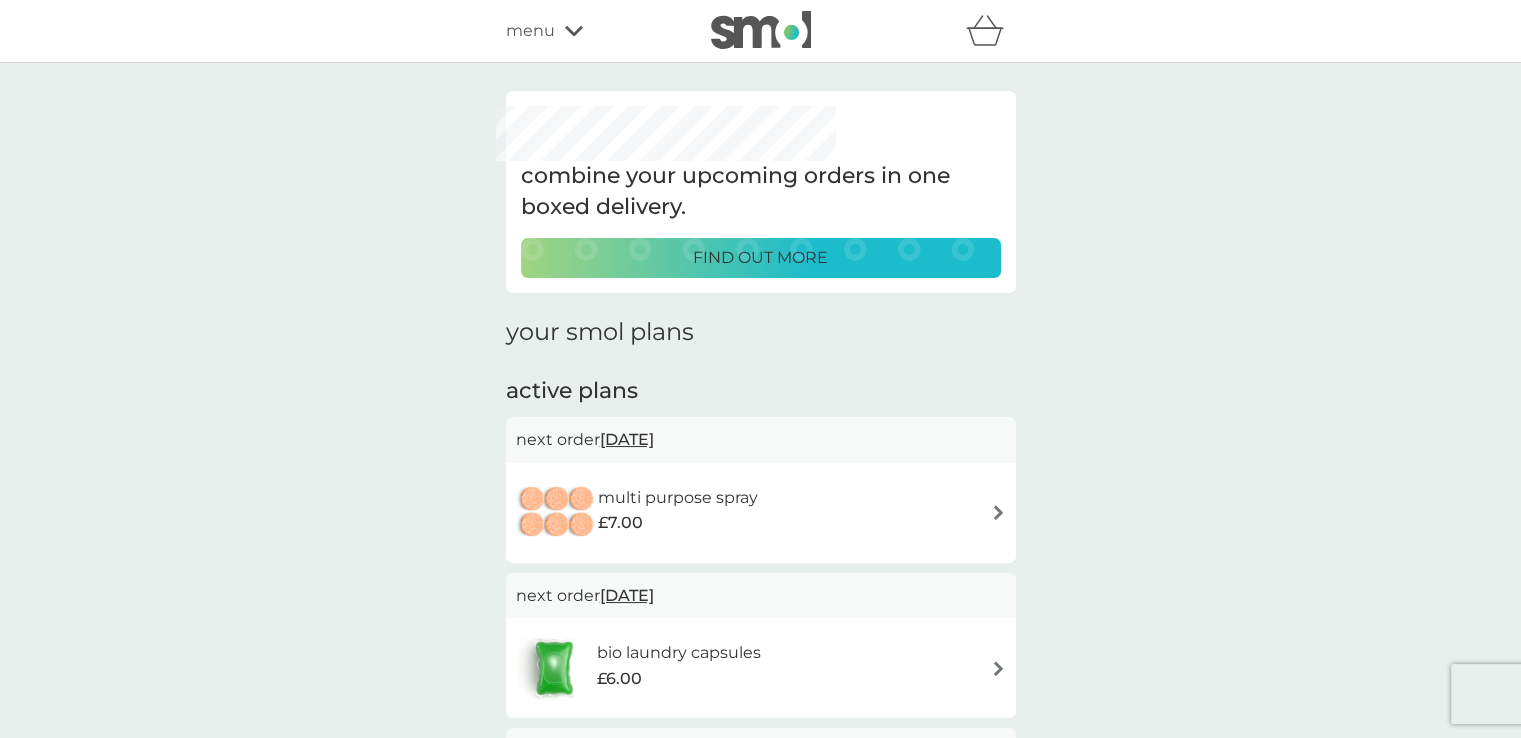 click on "multi purpose spray" at bounding box center (678, 498) 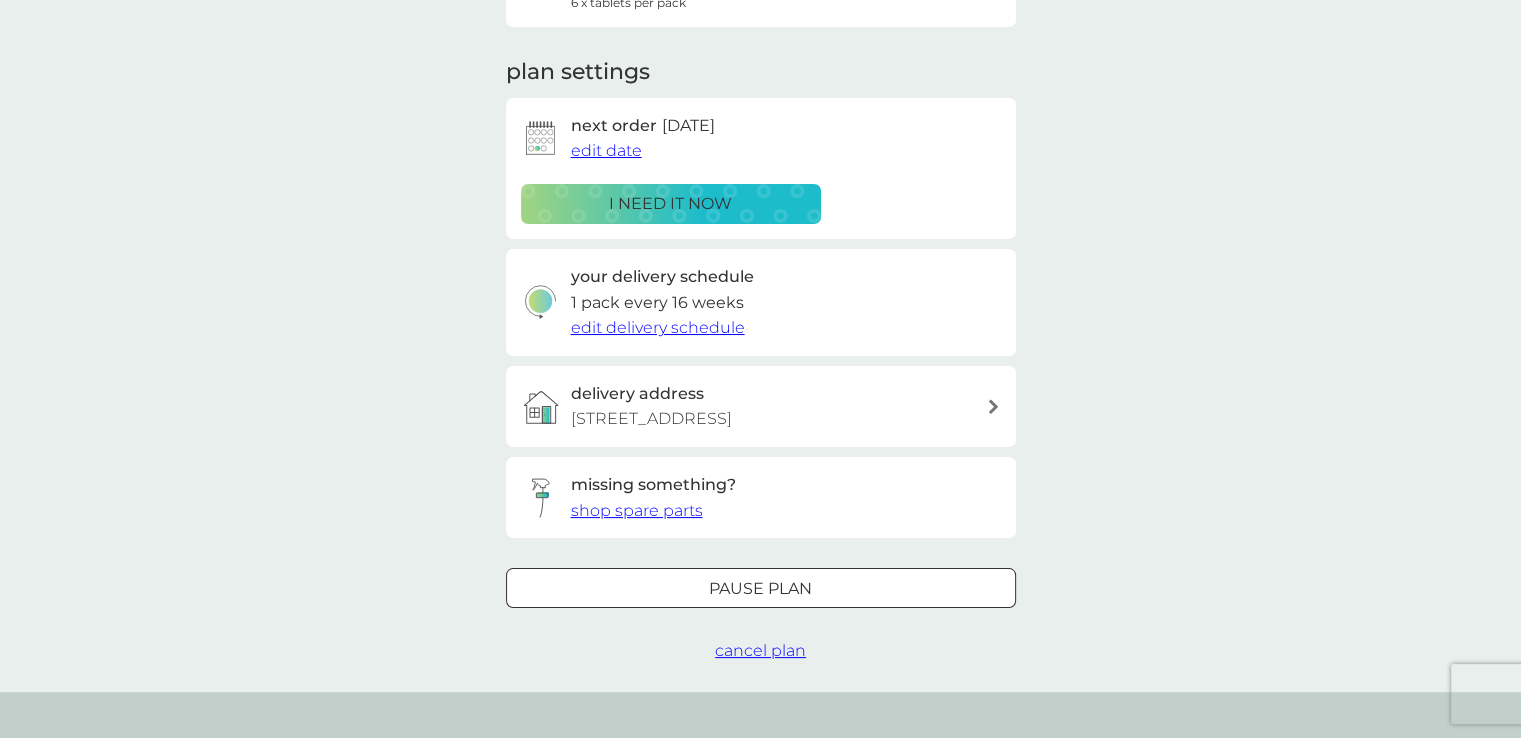 scroll, scrollTop: 320, scrollLeft: 0, axis: vertical 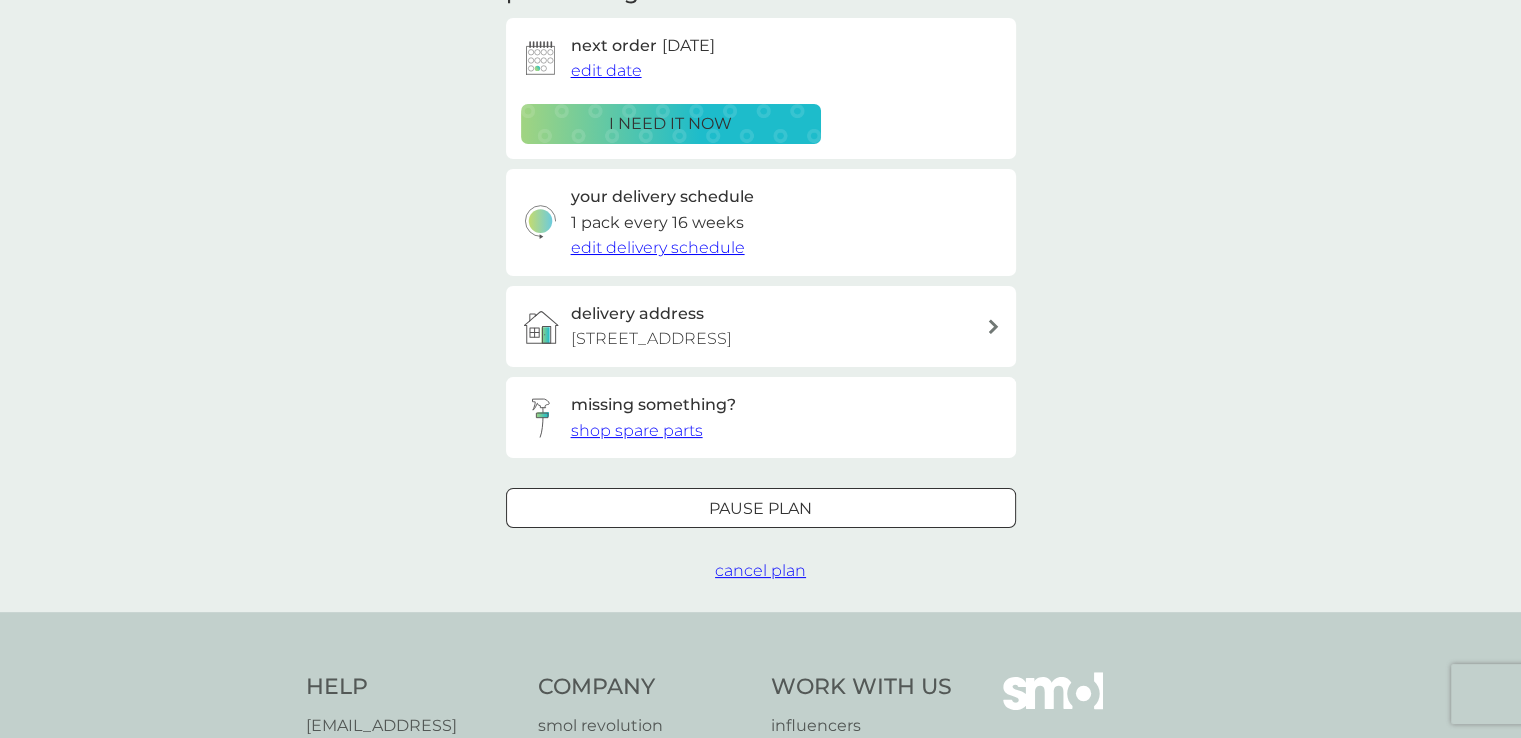click on "cancel plan" at bounding box center (760, 570) 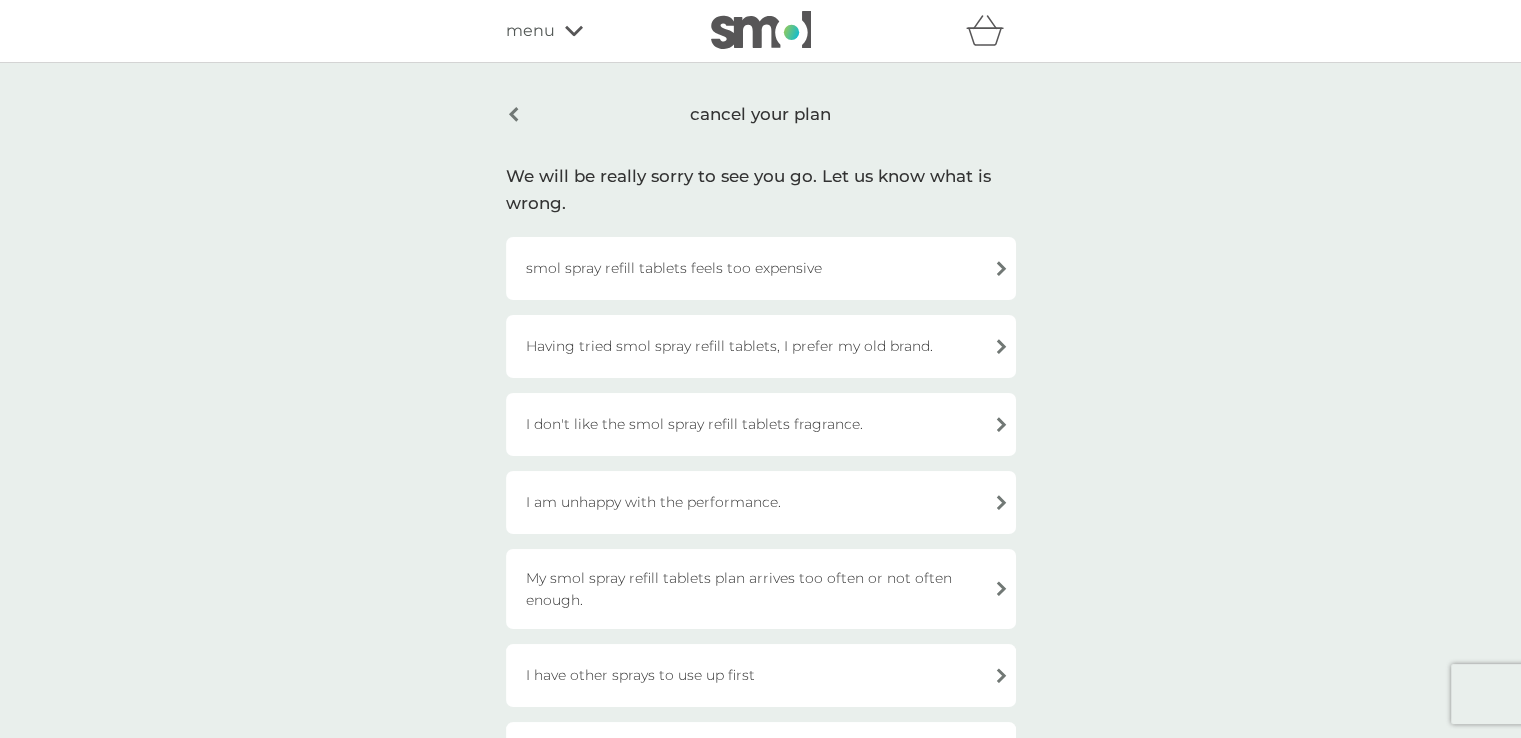 click on "I have other sprays to use up first" at bounding box center [761, 675] 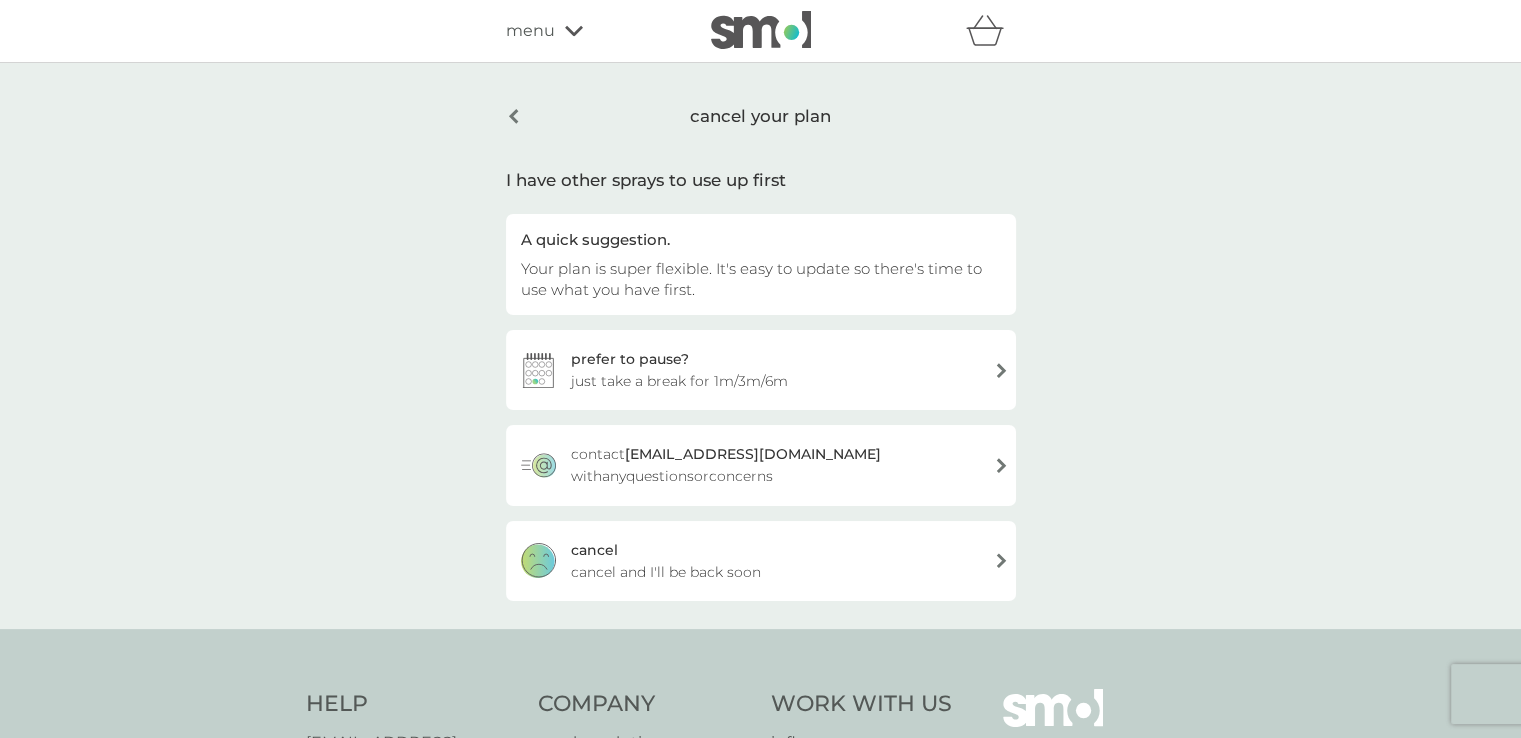 click on "cancel cancel and I'll be back soon" at bounding box center [761, 561] 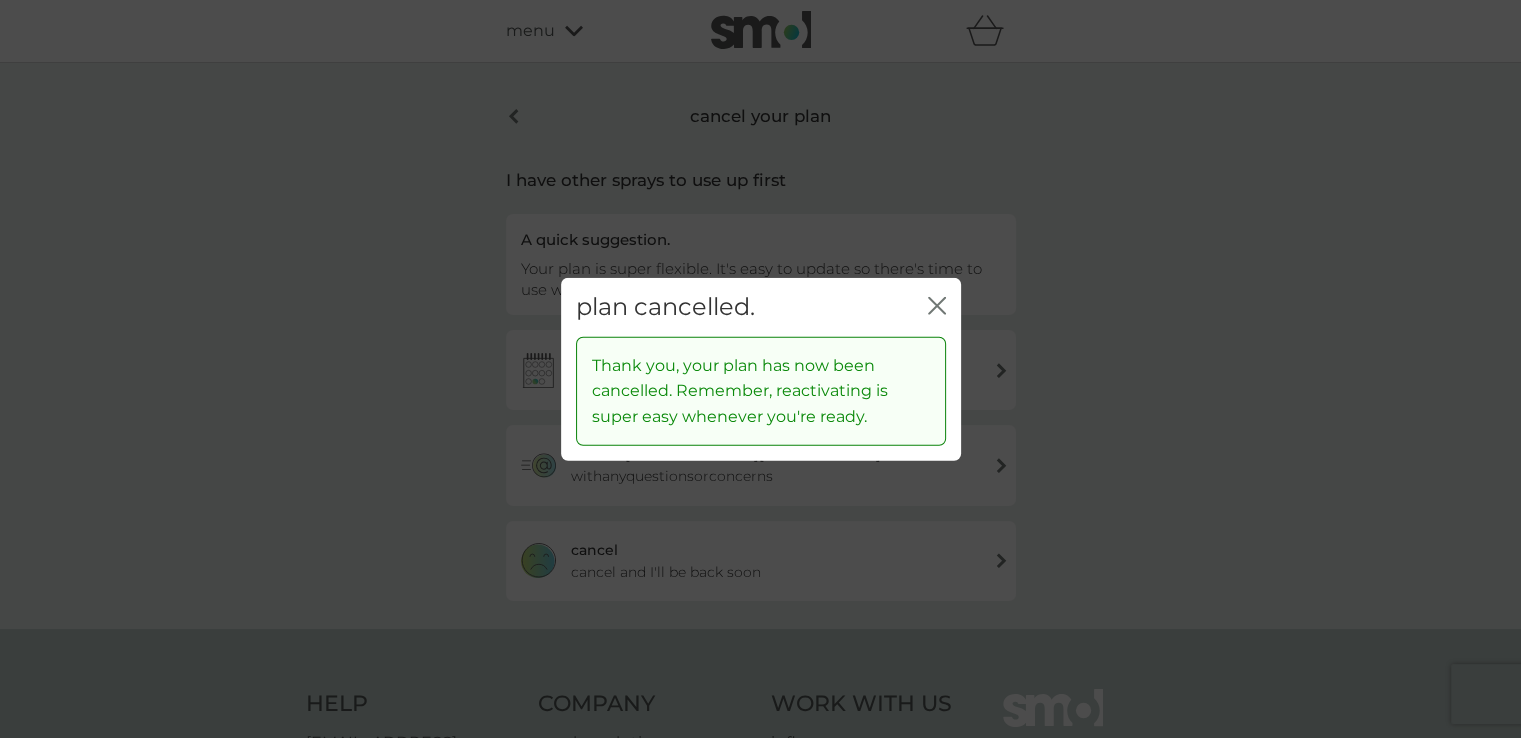 click 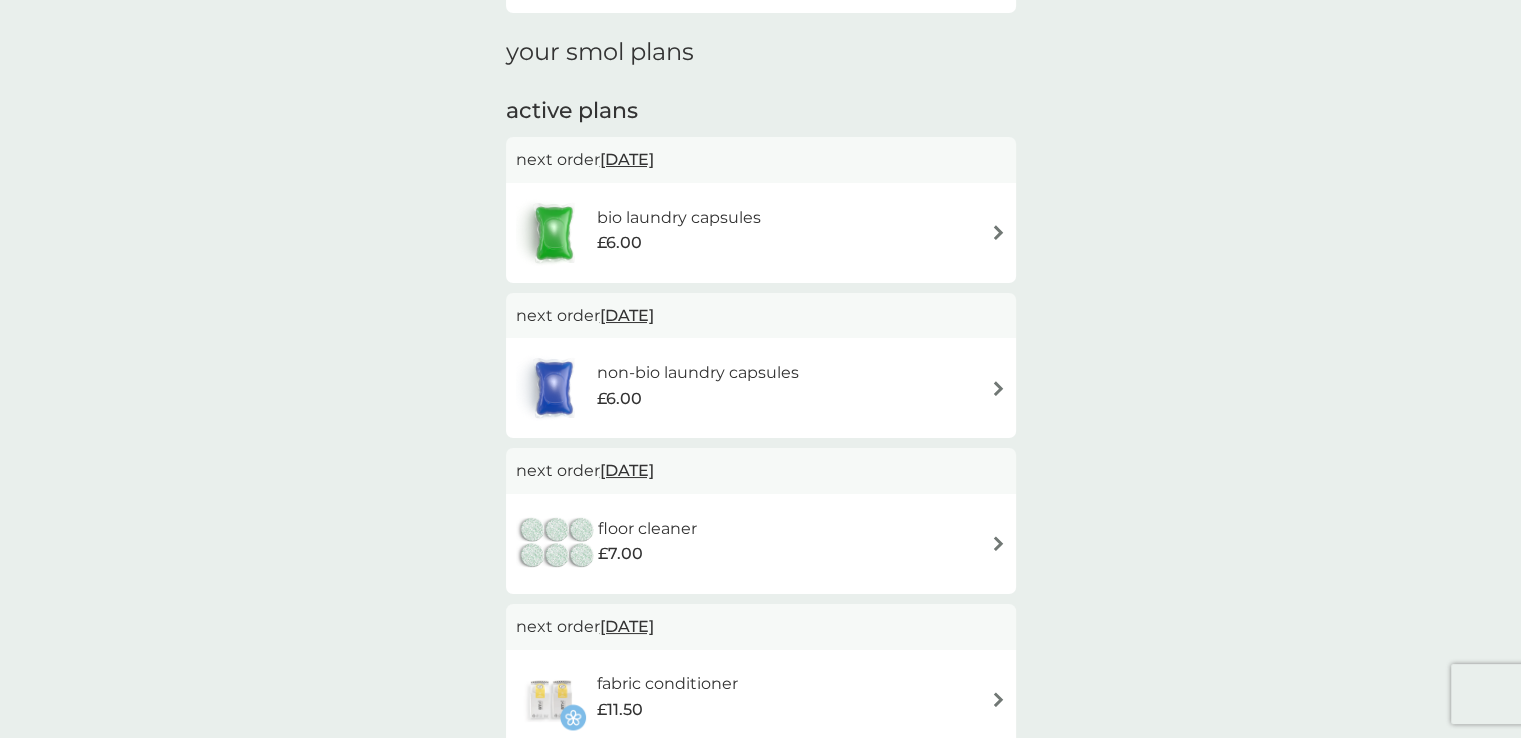 scroll, scrollTop: 320, scrollLeft: 0, axis: vertical 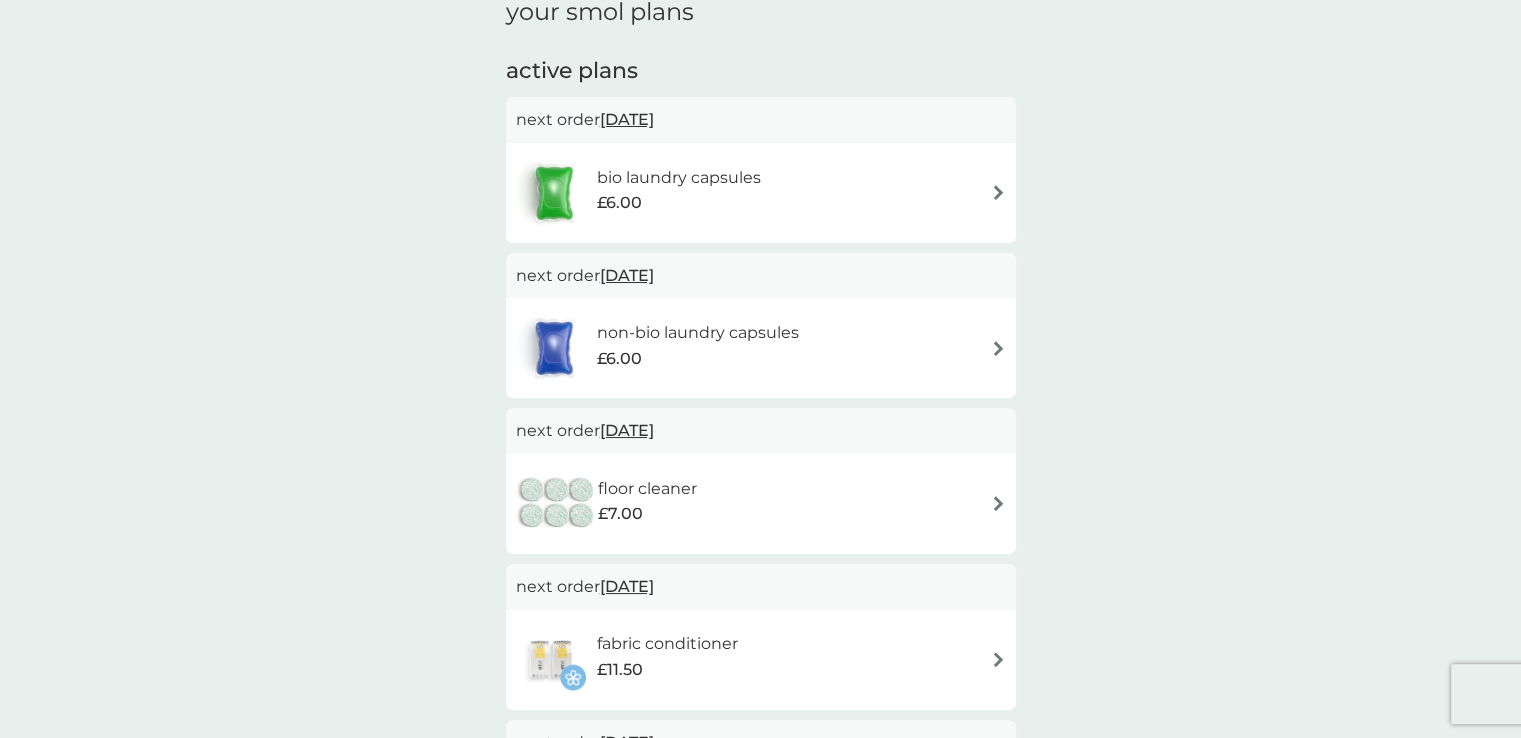click on "floor cleaner £7.00" at bounding box center (761, 504) 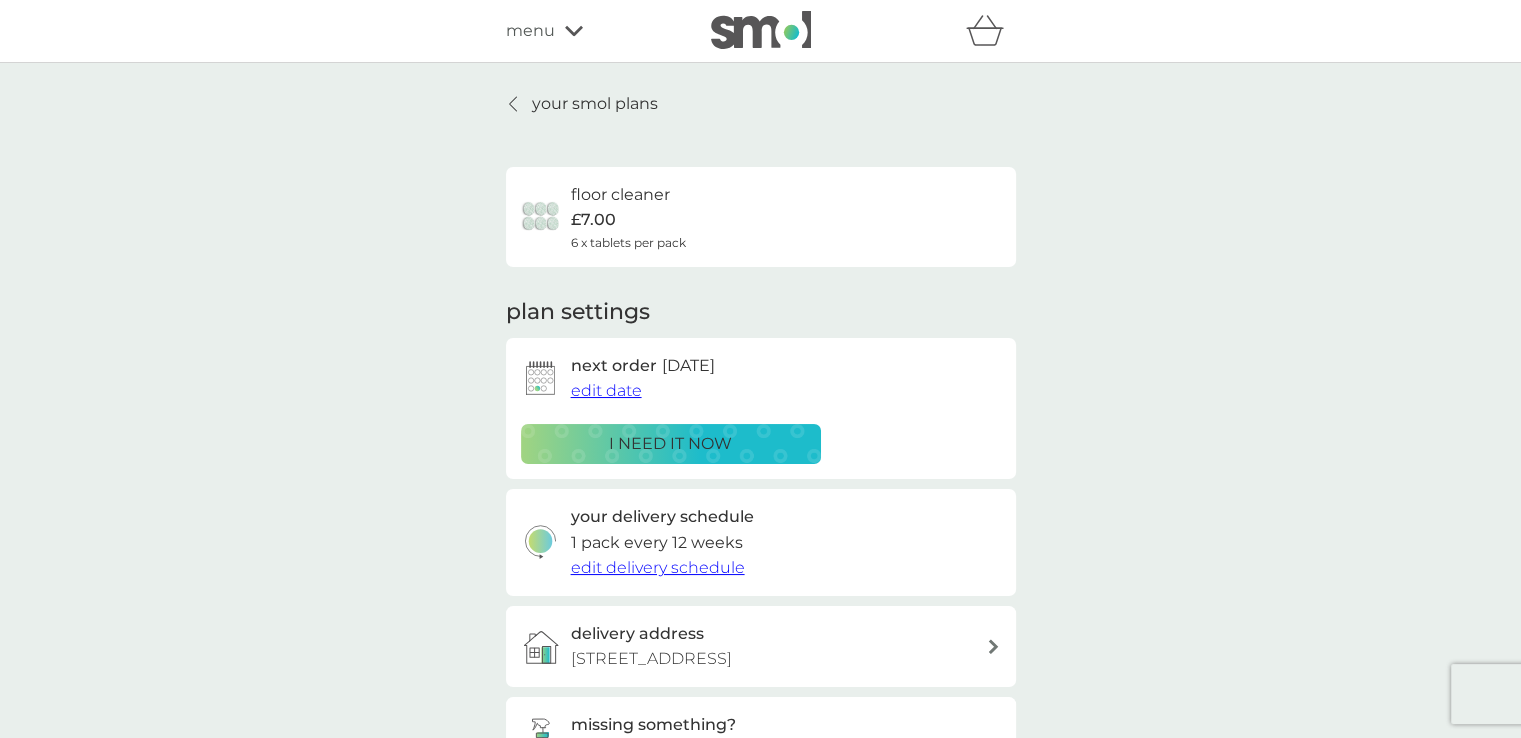 scroll, scrollTop: 644, scrollLeft: 0, axis: vertical 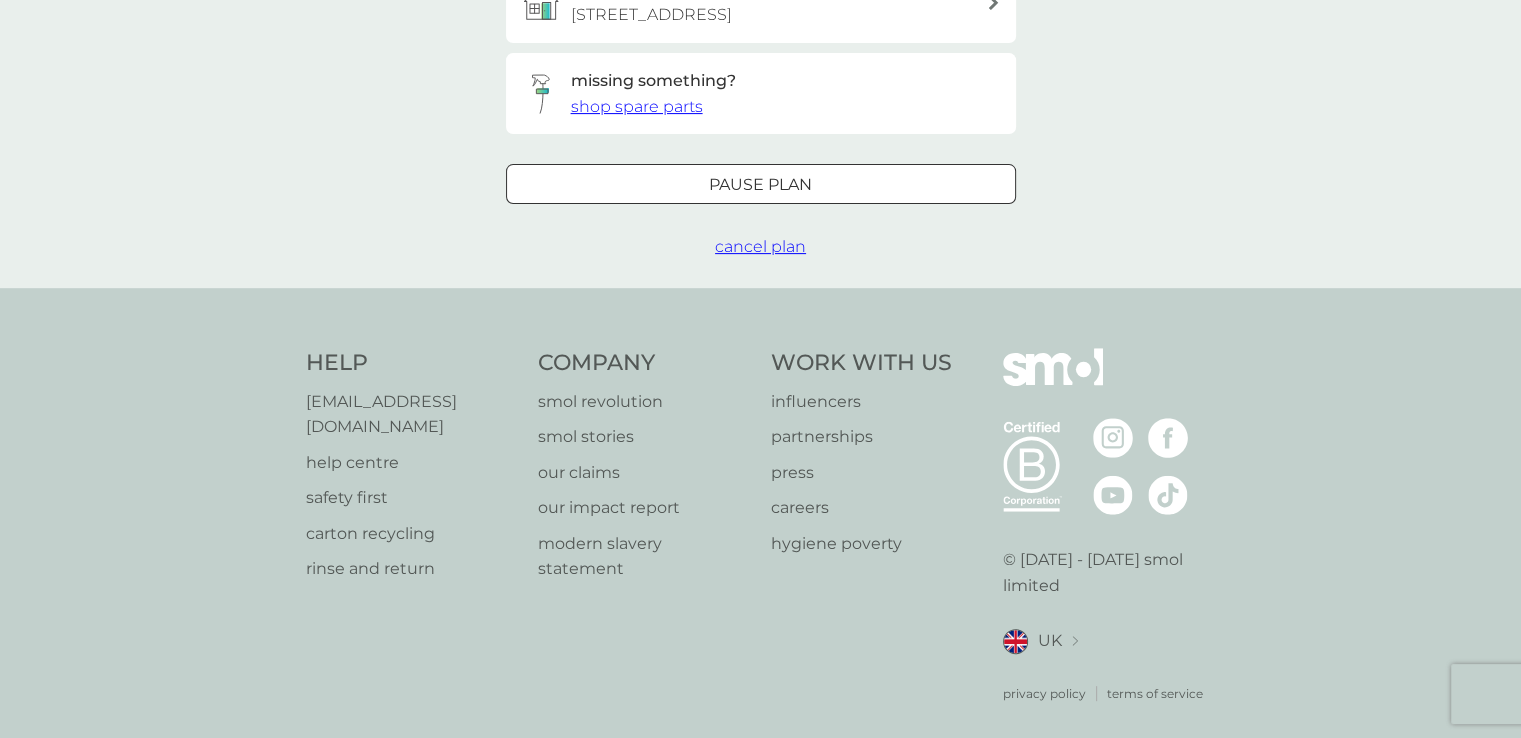 click on "cancel plan" at bounding box center [760, 246] 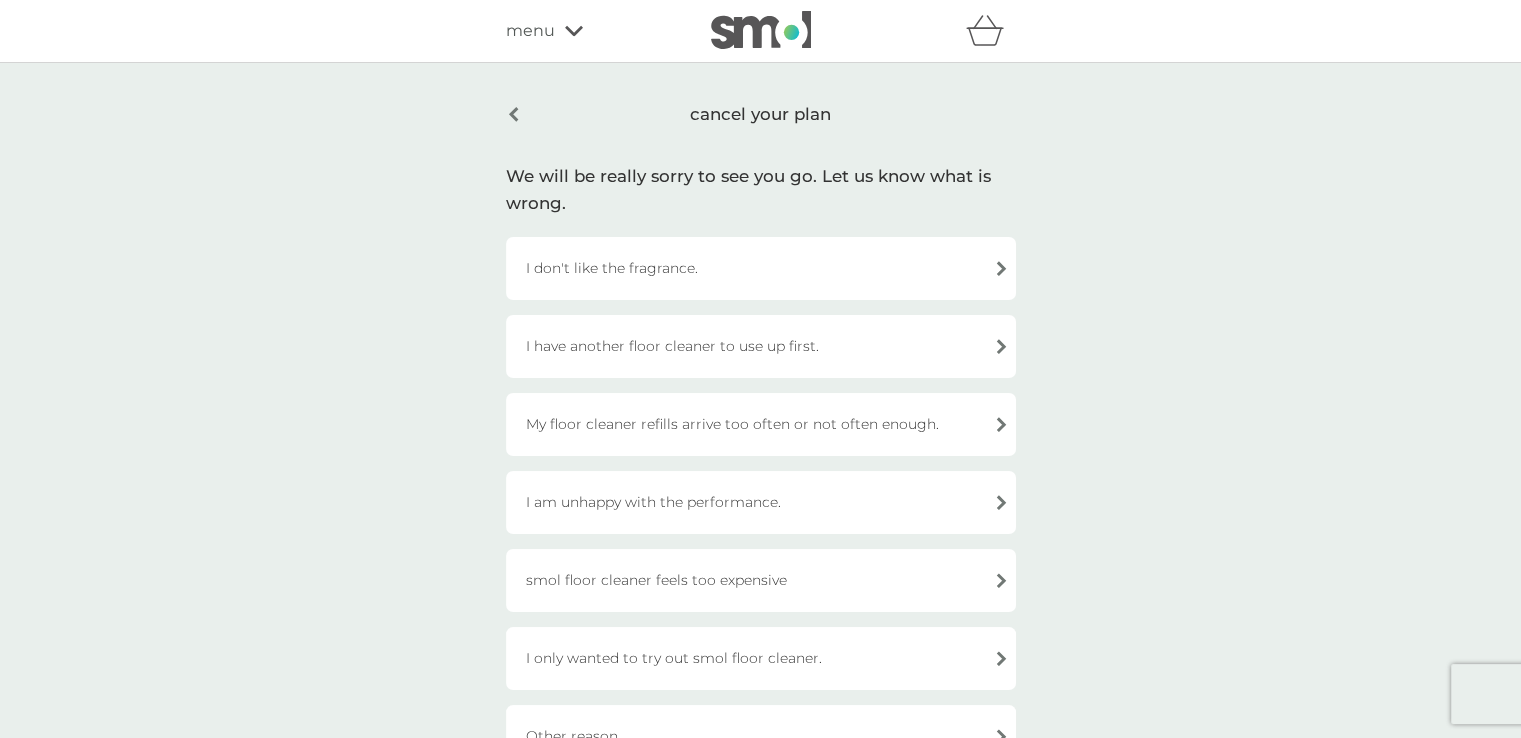 scroll, scrollTop: 508, scrollLeft: 0, axis: vertical 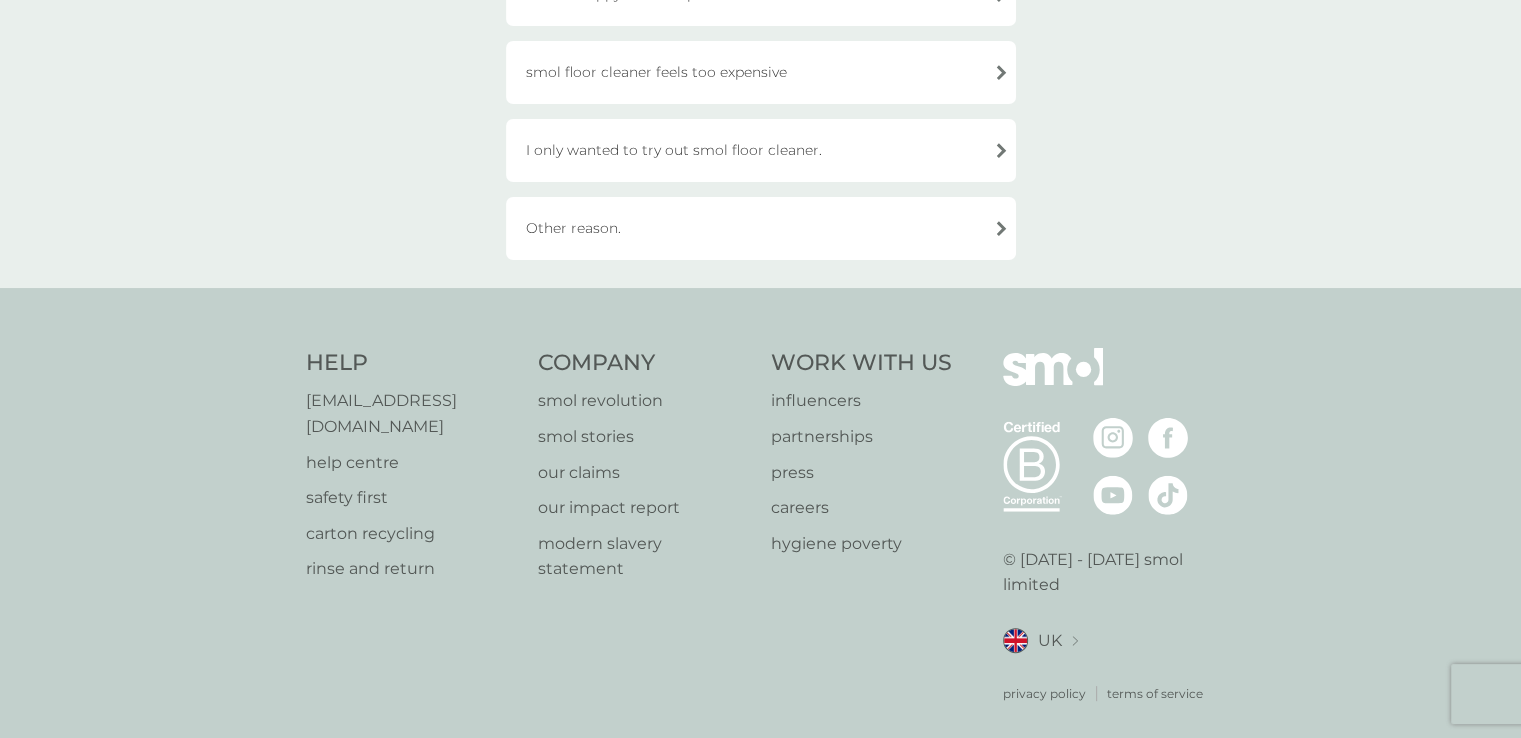 click on "Other reason." at bounding box center [761, 228] 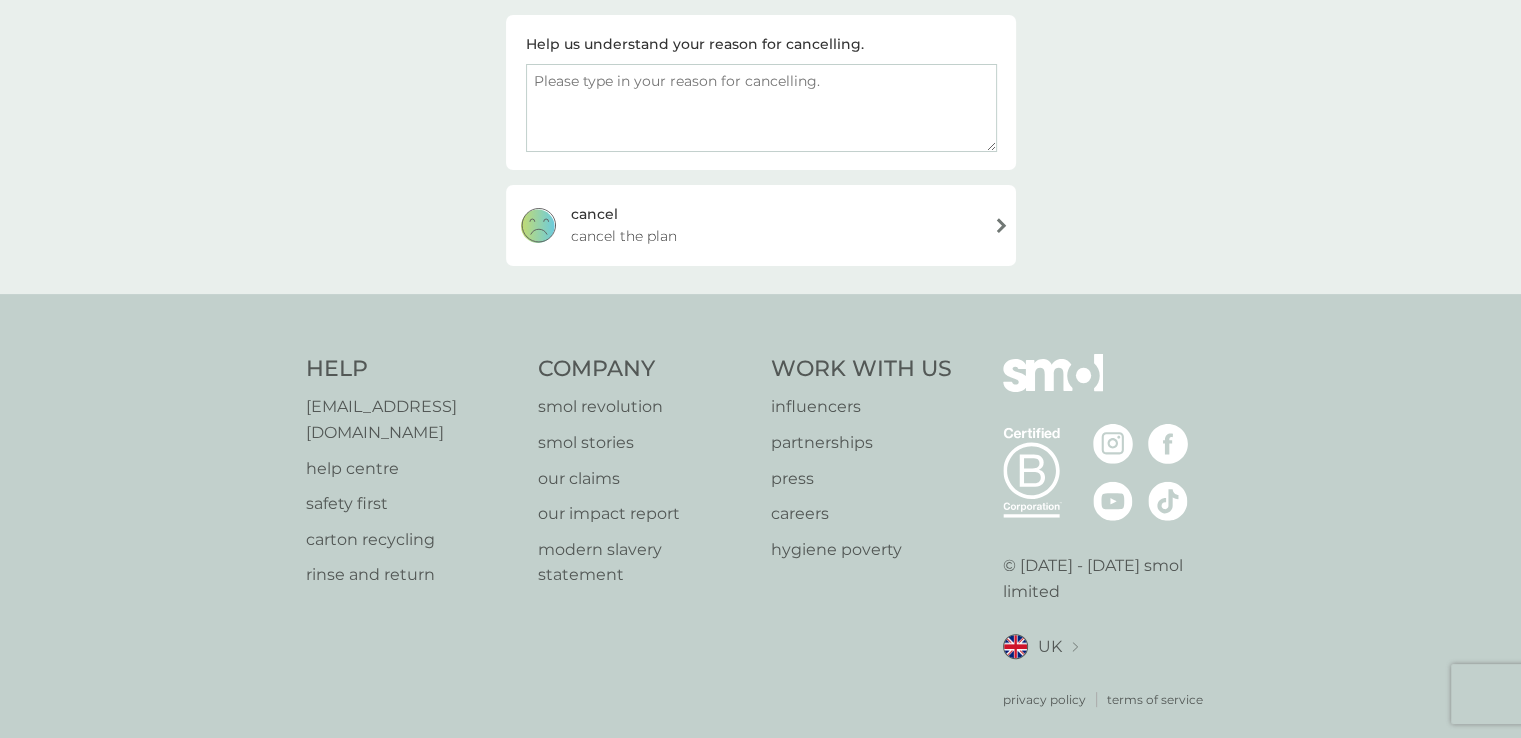 click on "cancel cancel the plan" at bounding box center [761, 225] 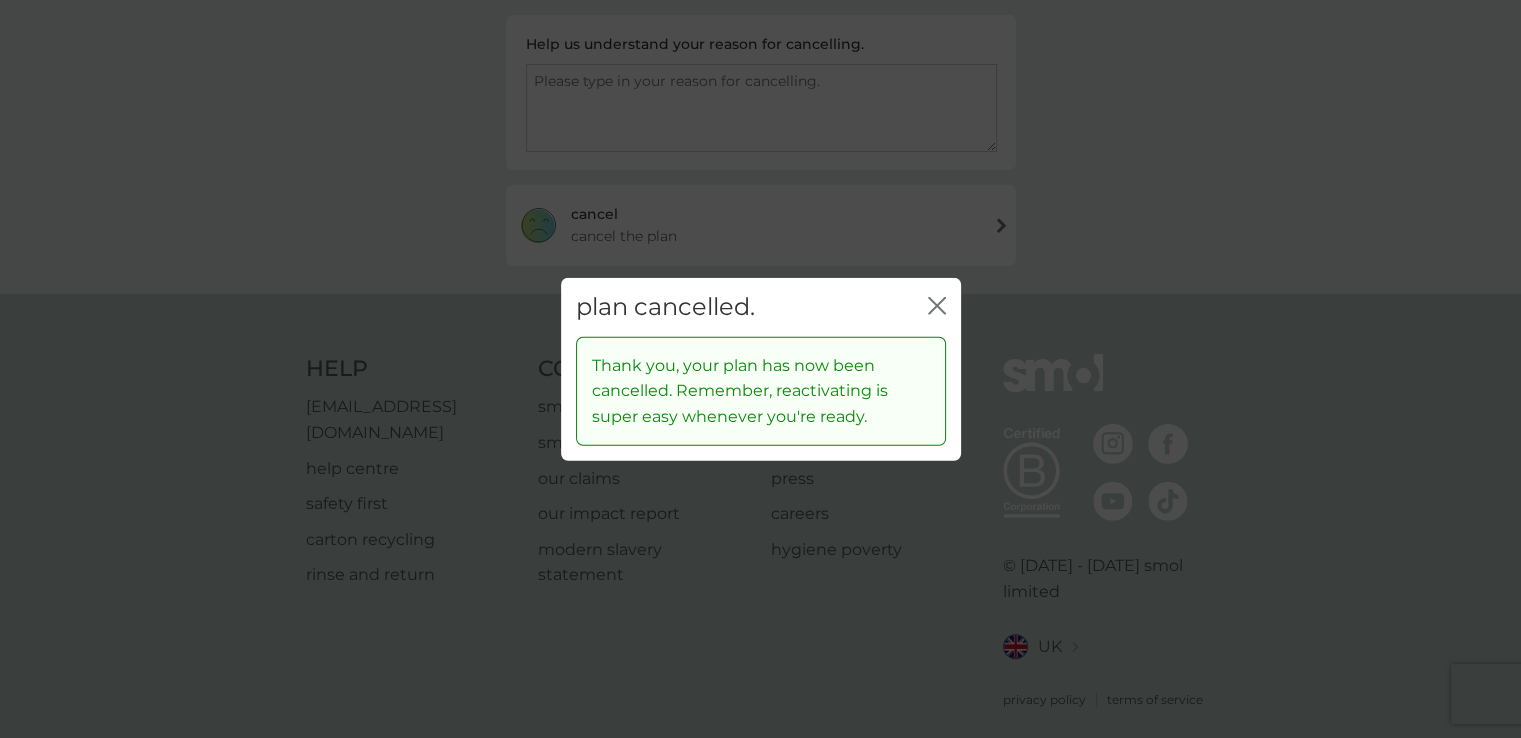 click on "close" 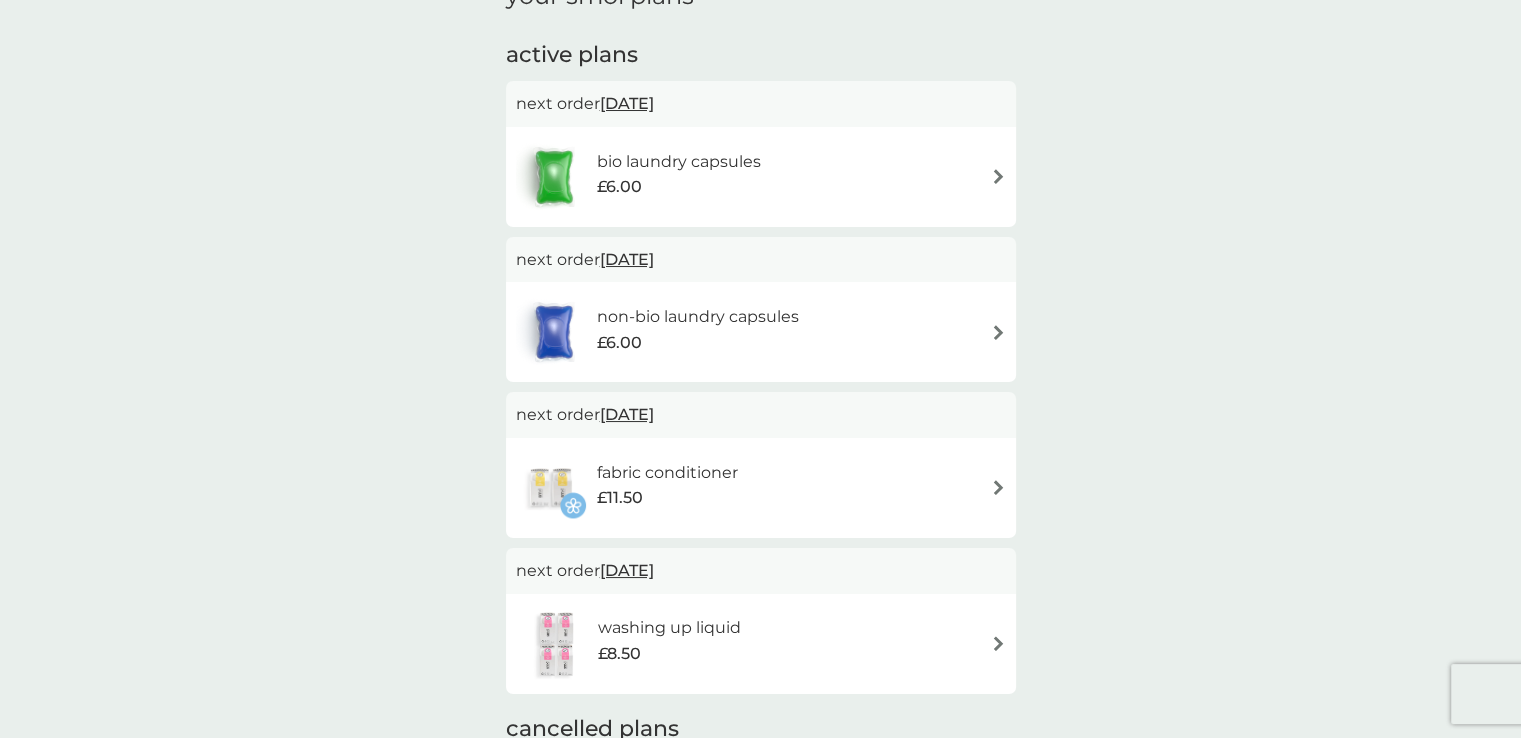 scroll, scrollTop: 0, scrollLeft: 0, axis: both 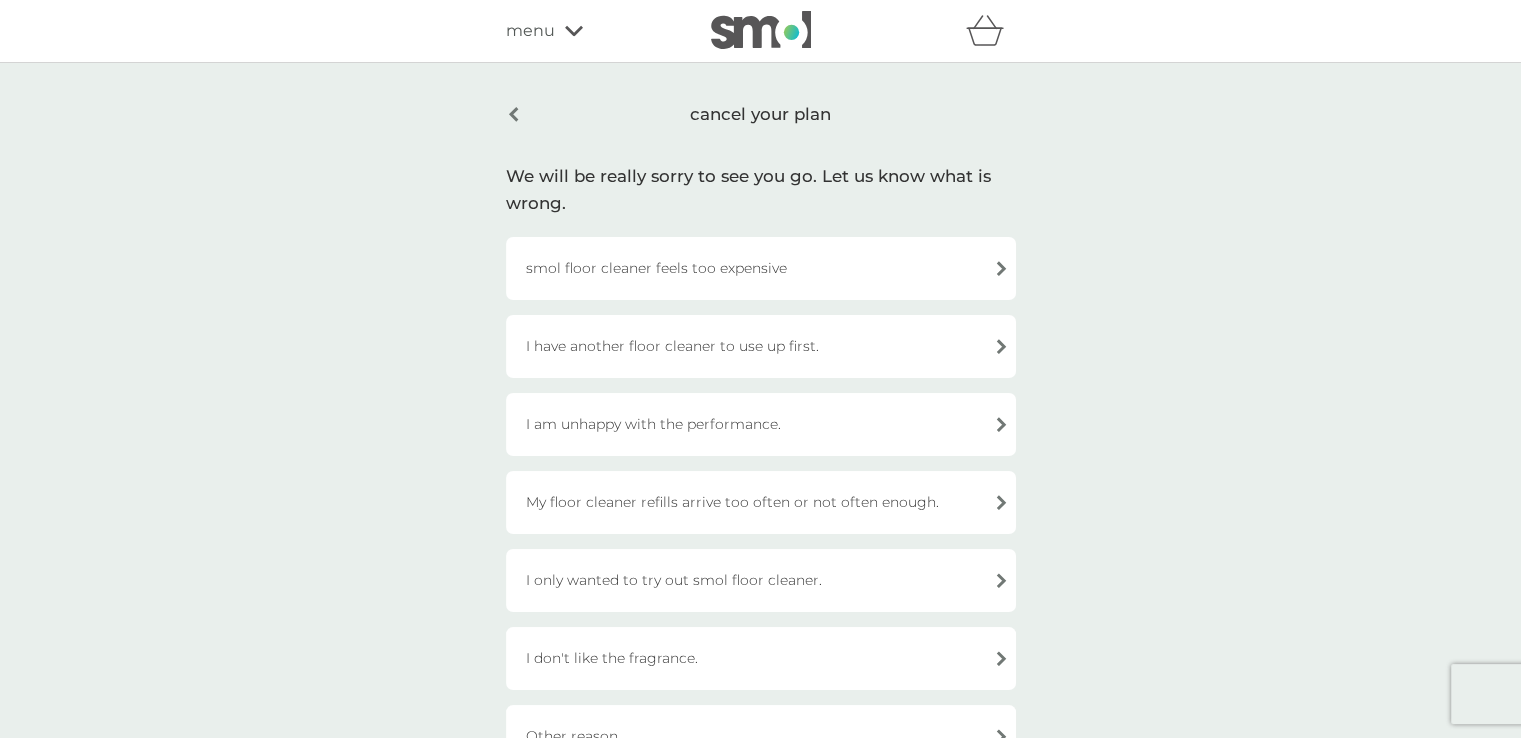 click on "cancel your plan" at bounding box center [761, 114] 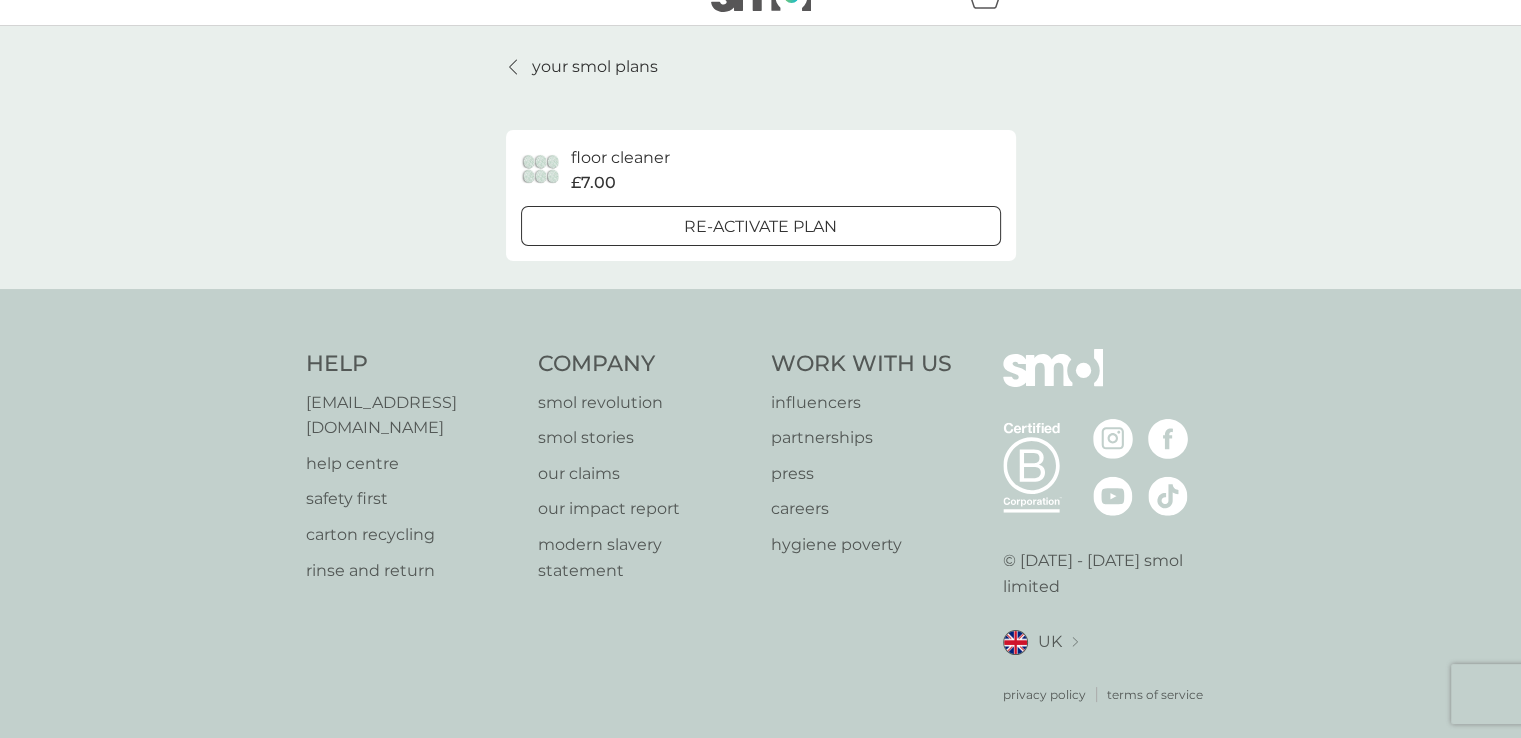 scroll, scrollTop: 0, scrollLeft: 0, axis: both 